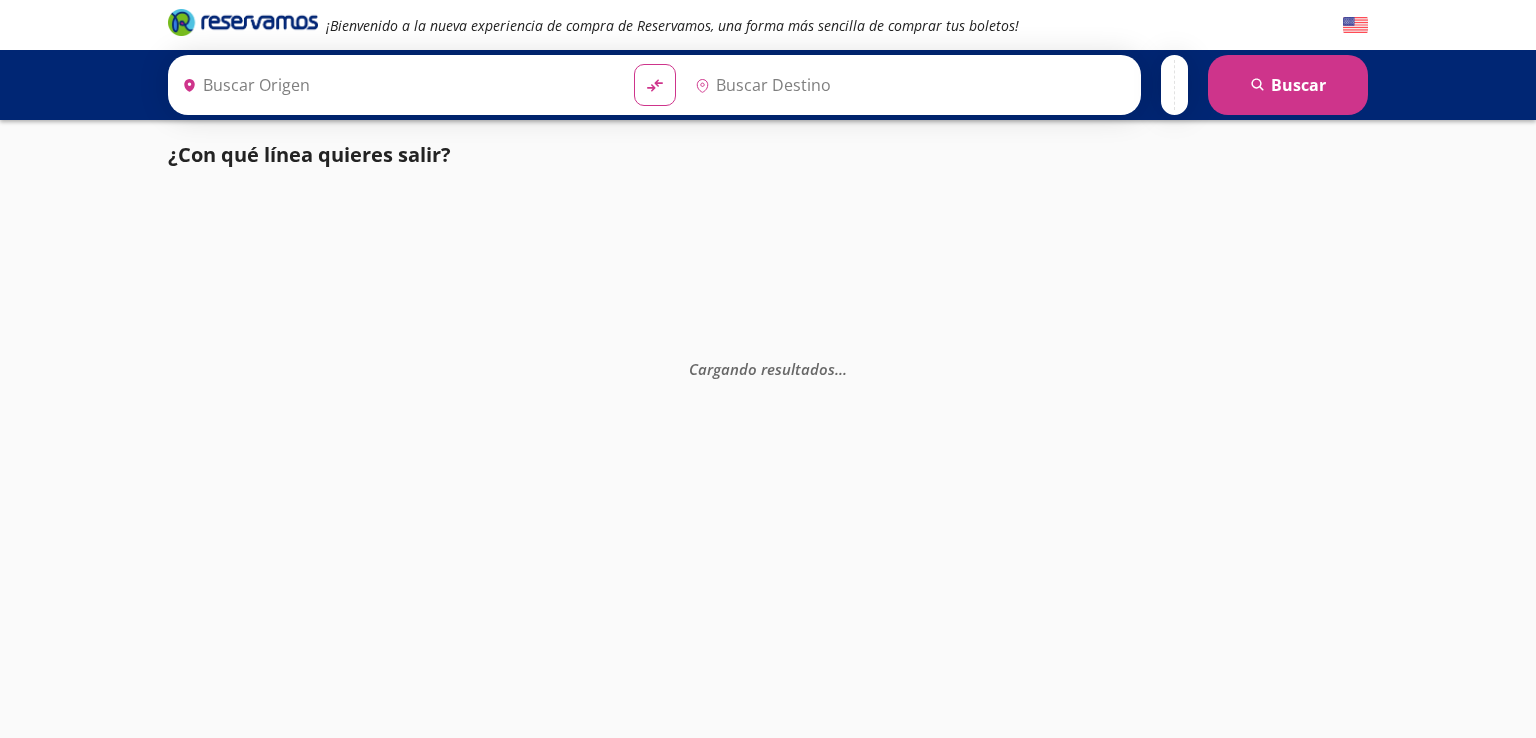 scroll, scrollTop: 0, scrollLeft: 0, axis: both 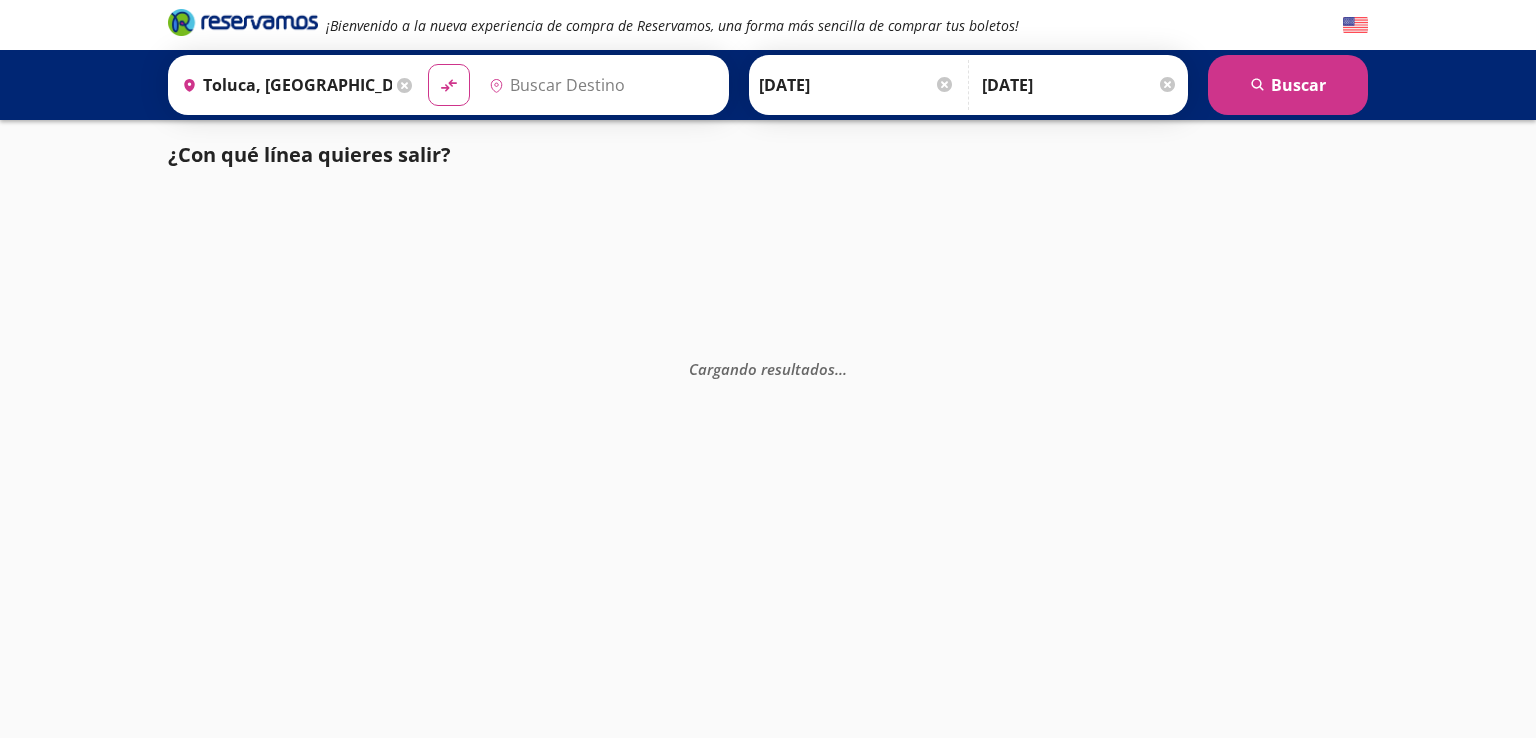 type on "[PERSON_NAME] de Querétaro, [GEOGRAPHIC_DATA]" 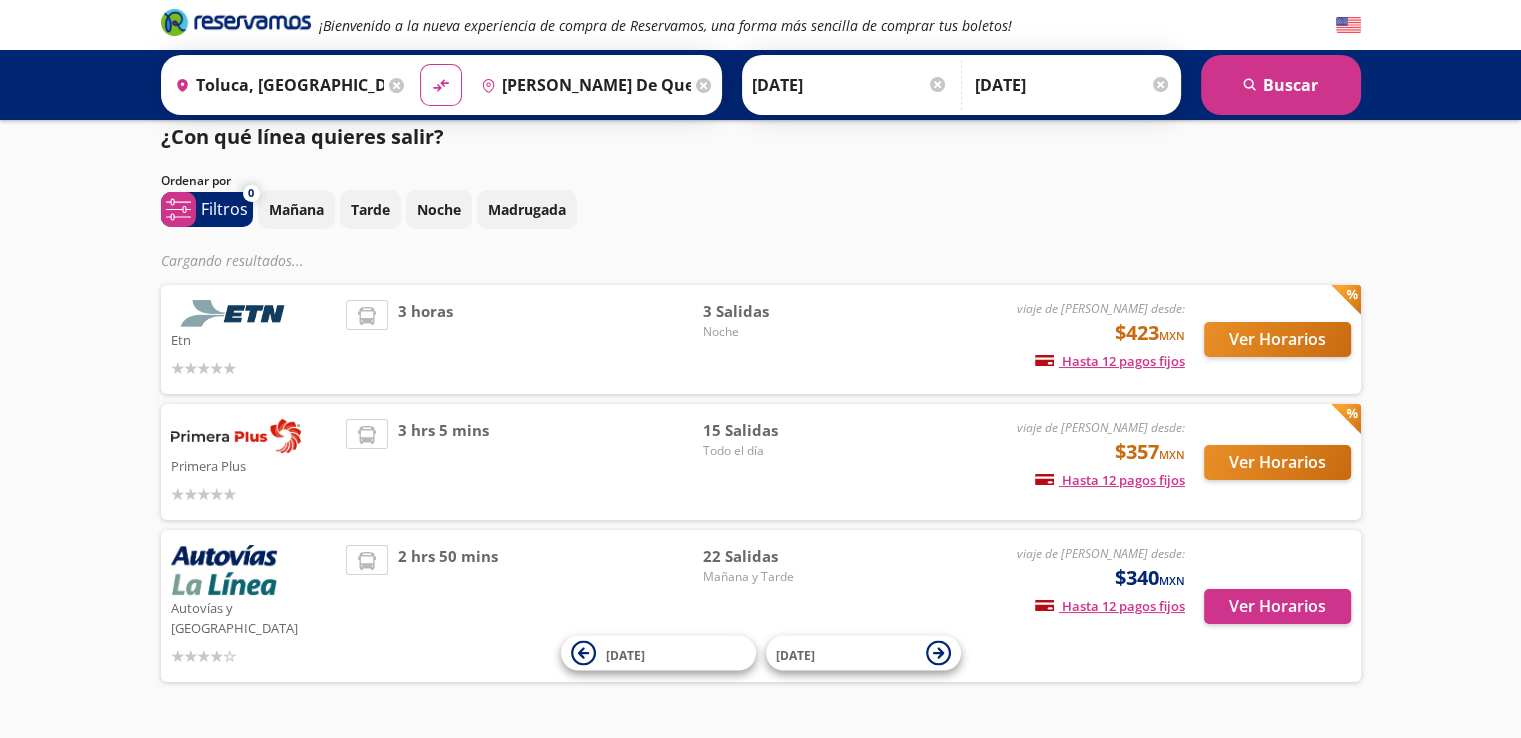 scroll, scrollTop: 0, scrollLeft: 0, axis: both 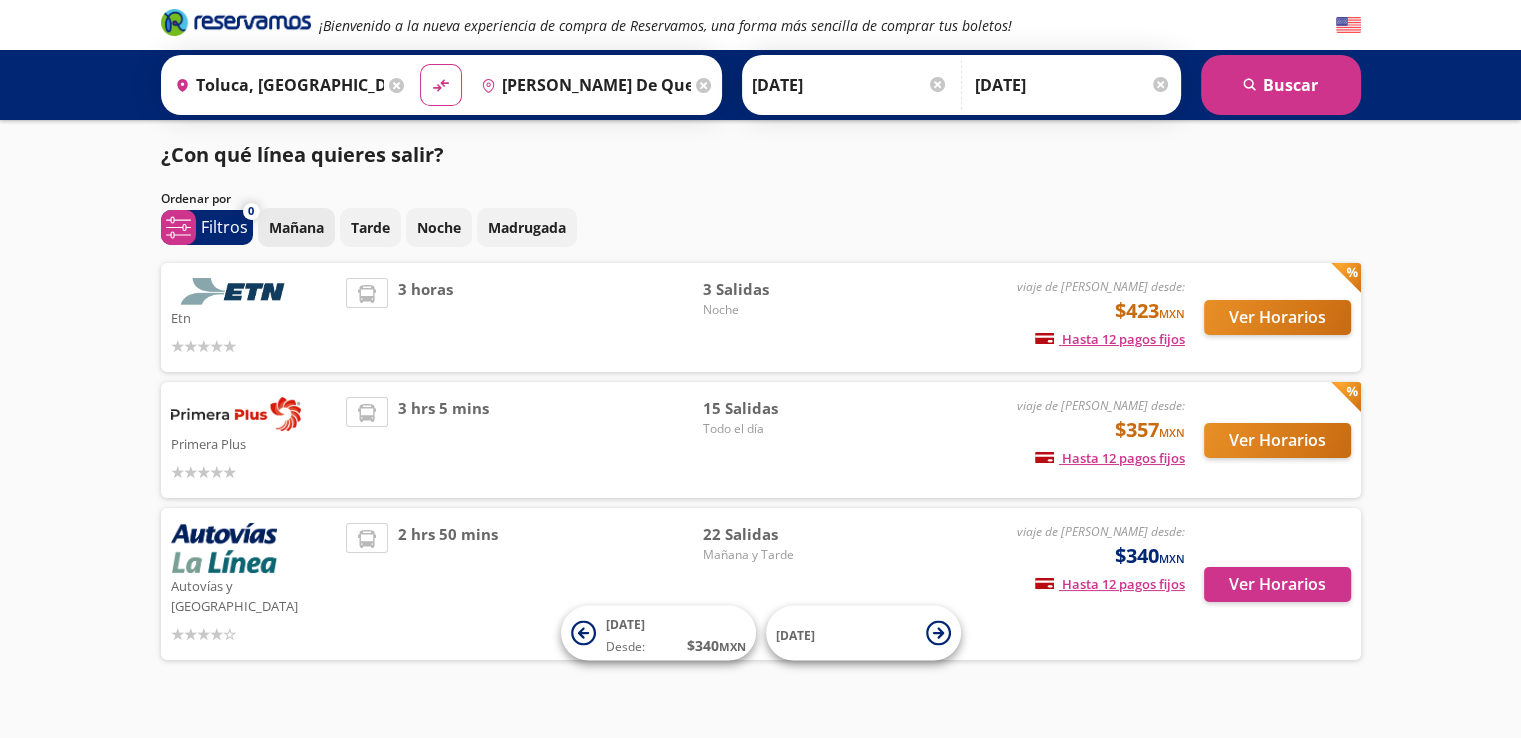 click on "Mañana" at bounding box center [296, 227] 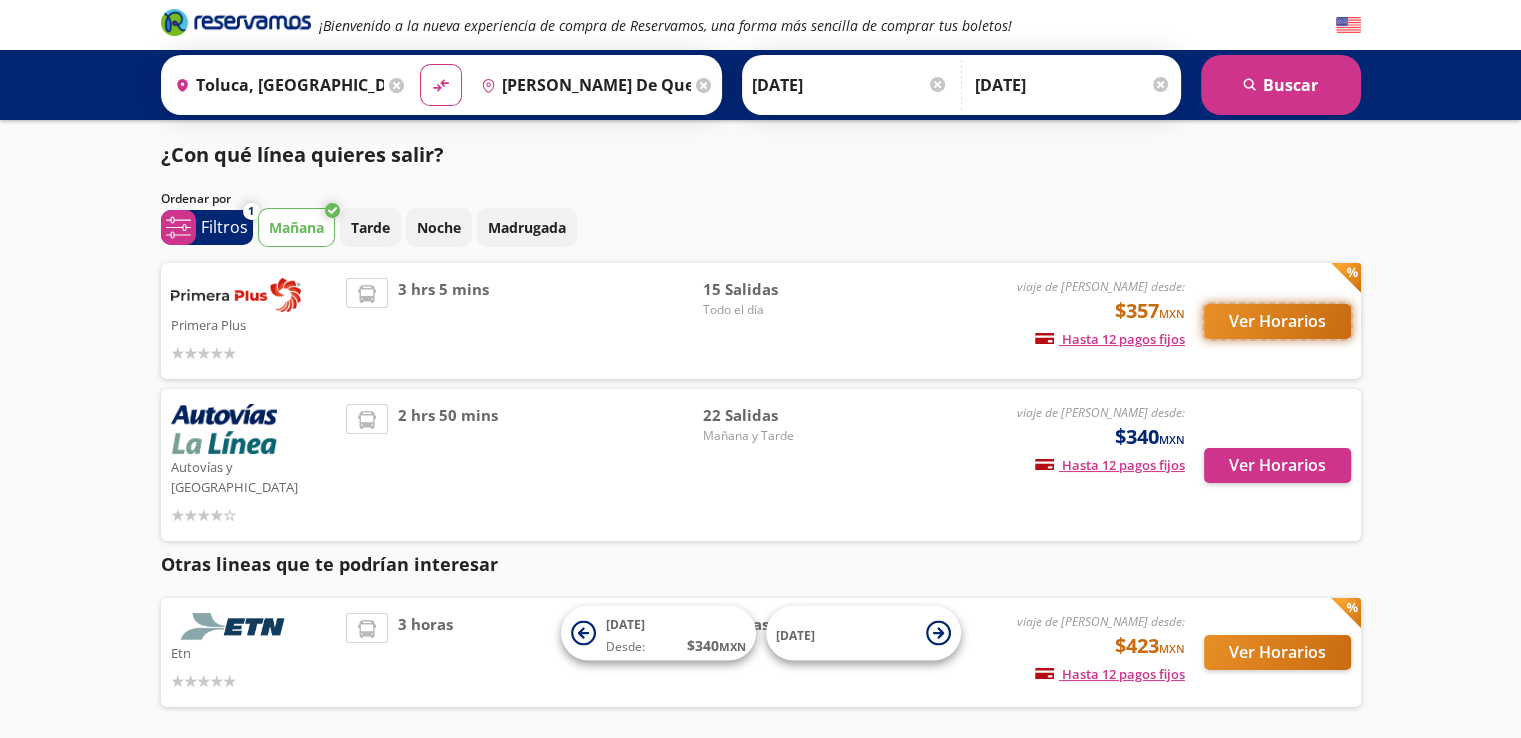 click on "Ver Horarios" at bounding box center (1277, 321) 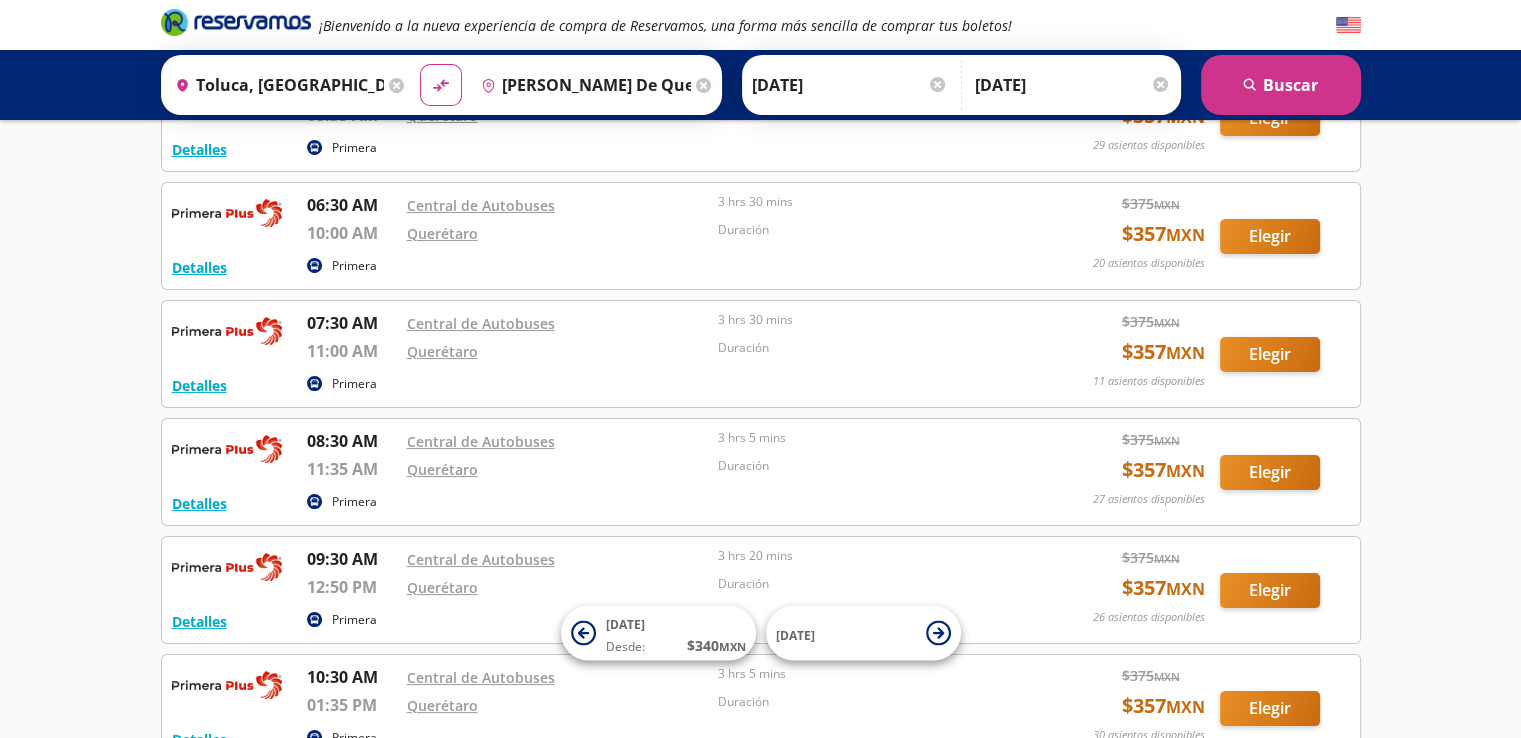 scroll, scrollTop: 200, scrollLeft: 0, axis: vertical 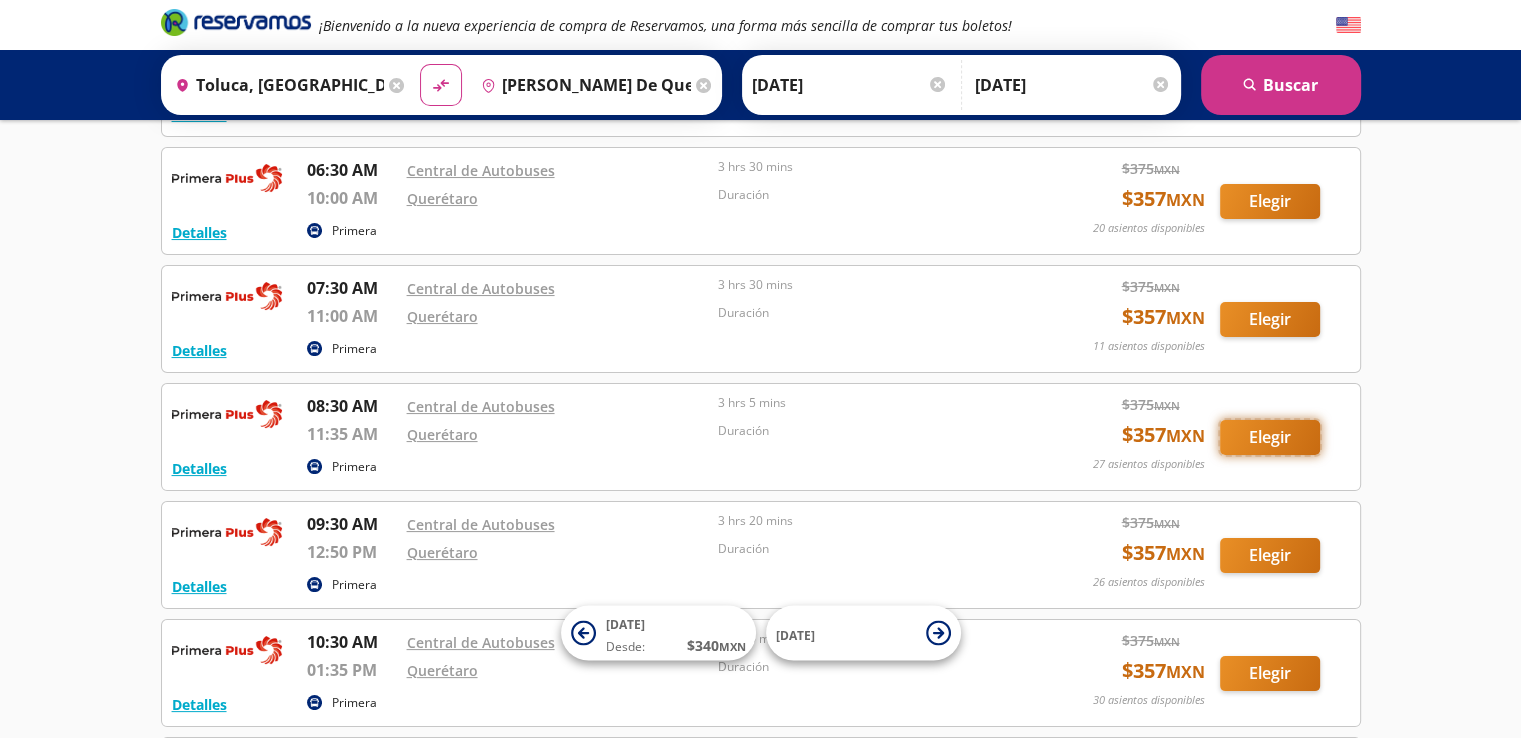 click on "Elegir" at bounding box center (1270, 437) 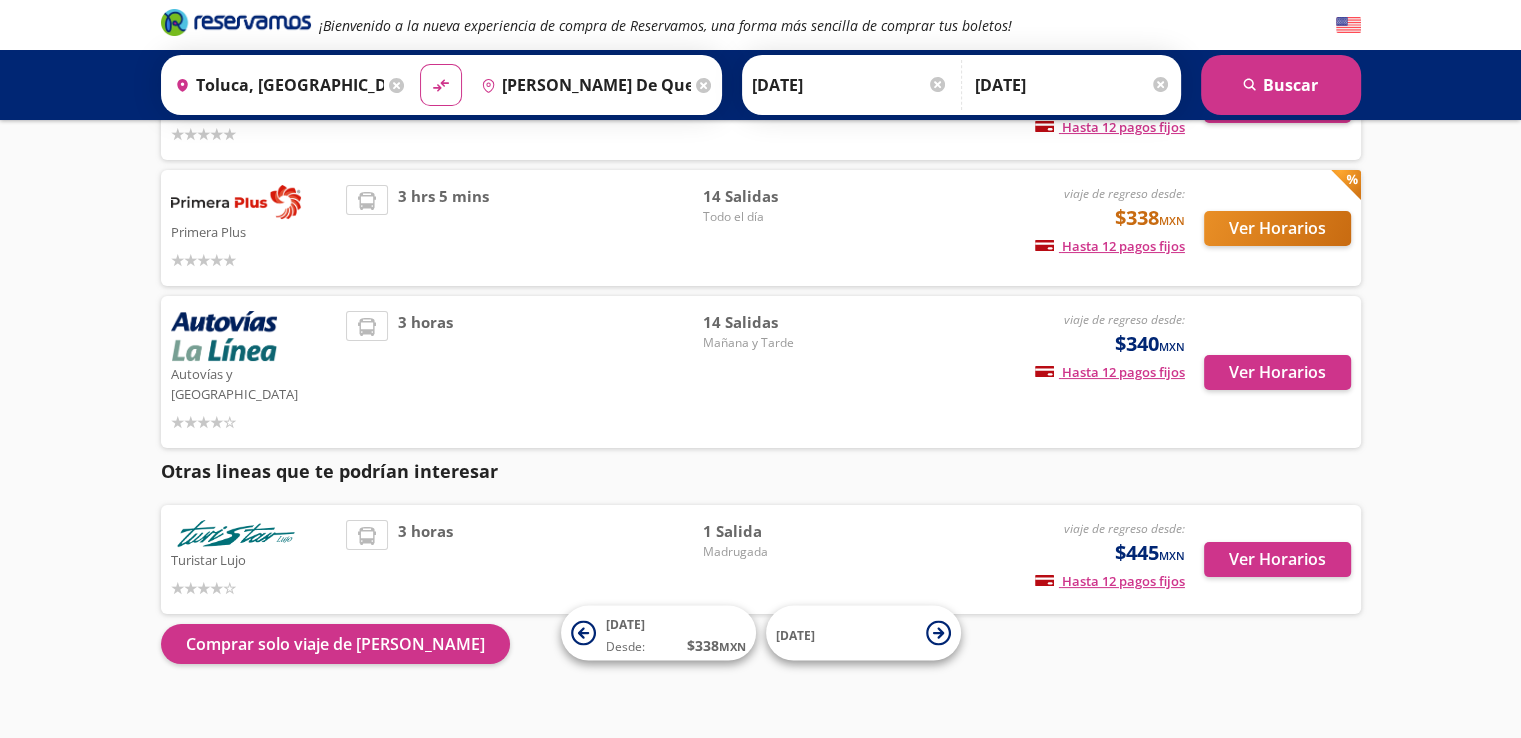 scroll, scrollTop: 219, scrollLeft: 0, axis: vertical 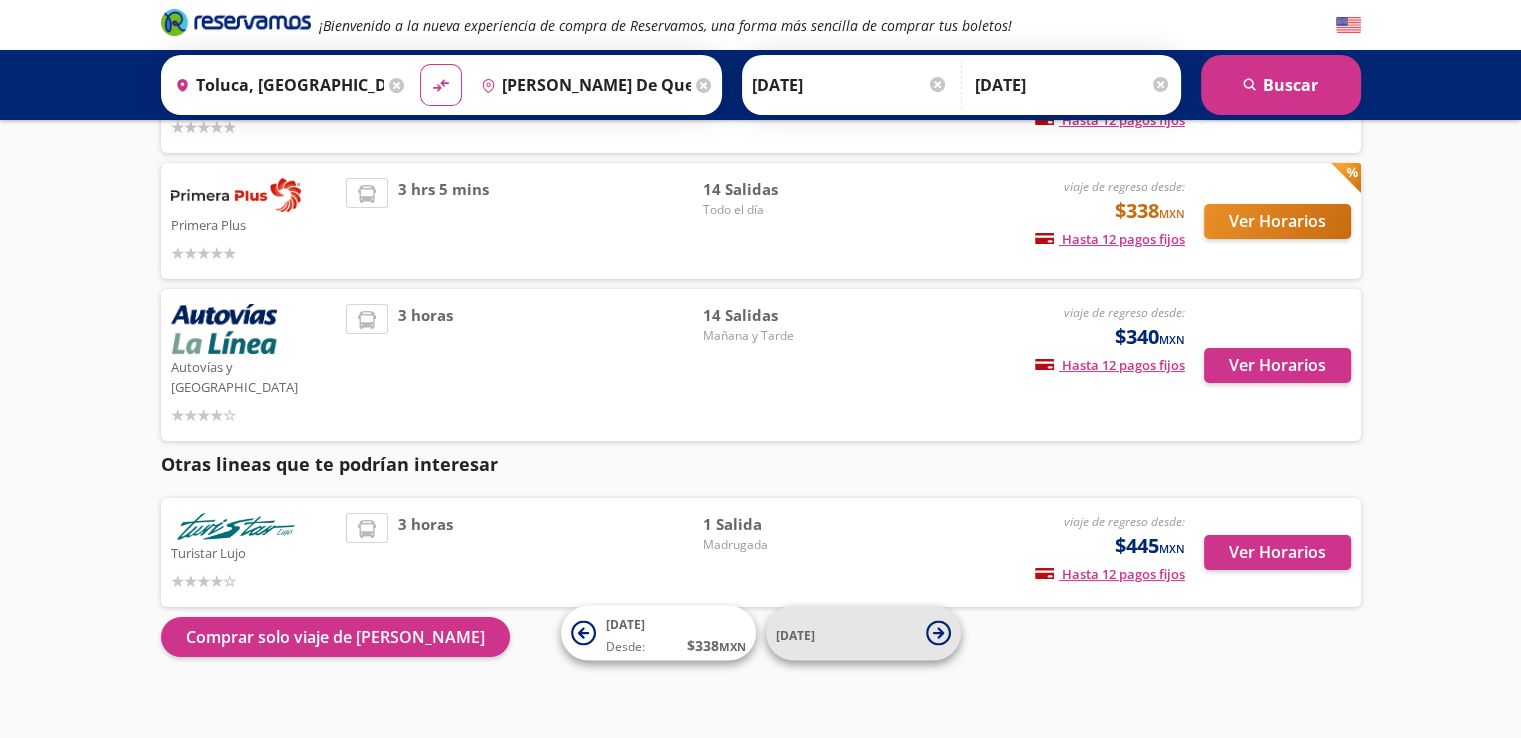 click on "[DATE]" at bounding box center (846, 633) 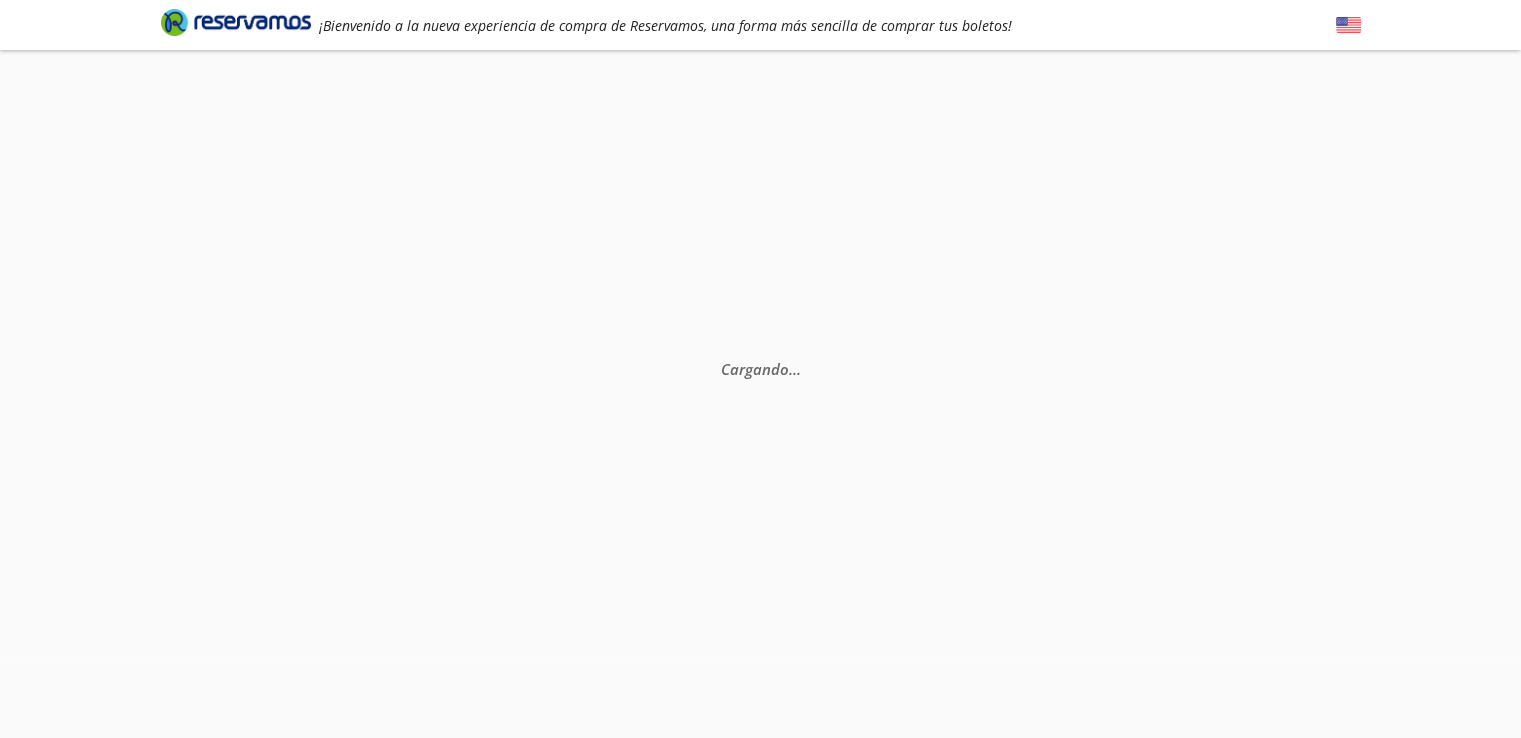 scroll, scrollTop: 0, scrollLeft: 0, axis: both 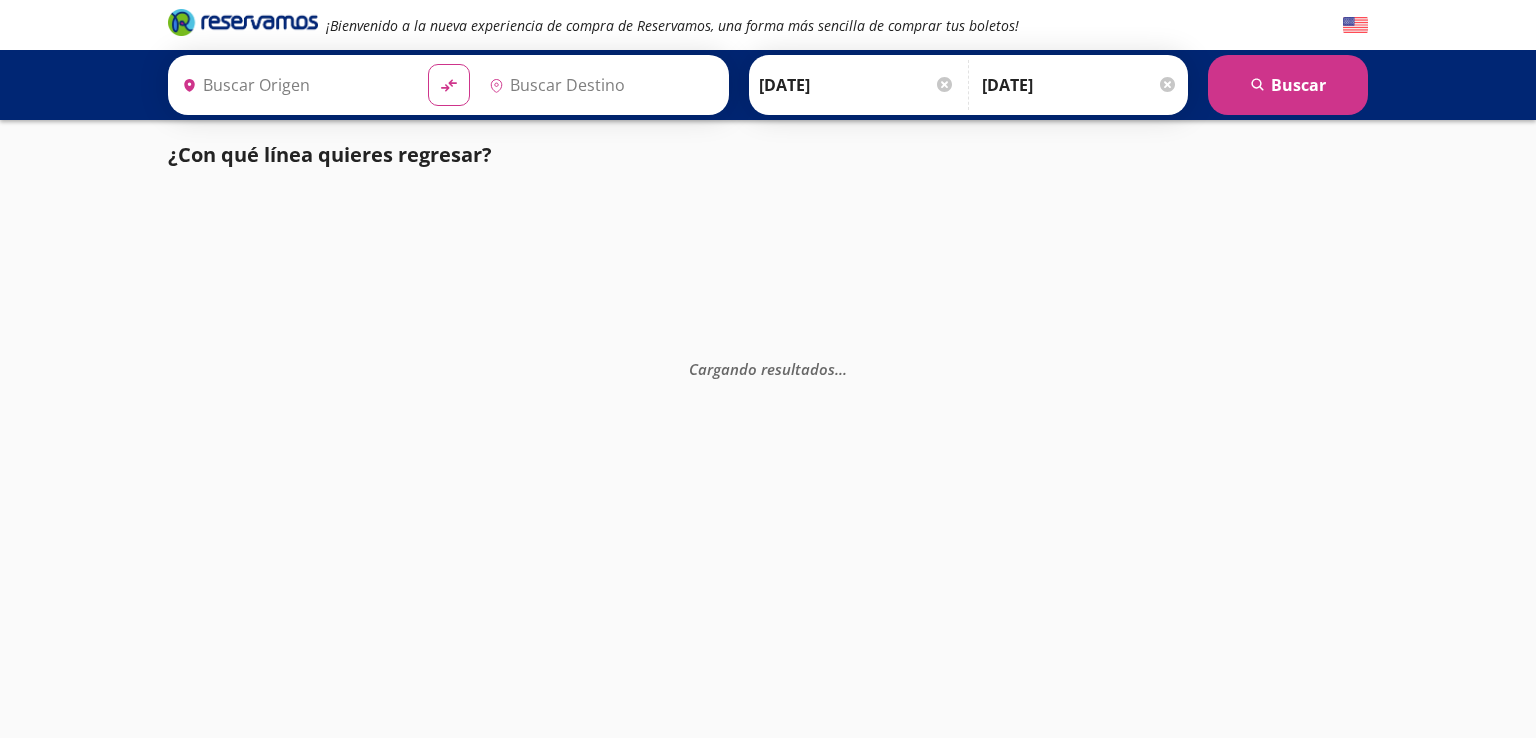 type on "Toluca, [GEOGRAPHIC_DATA]" 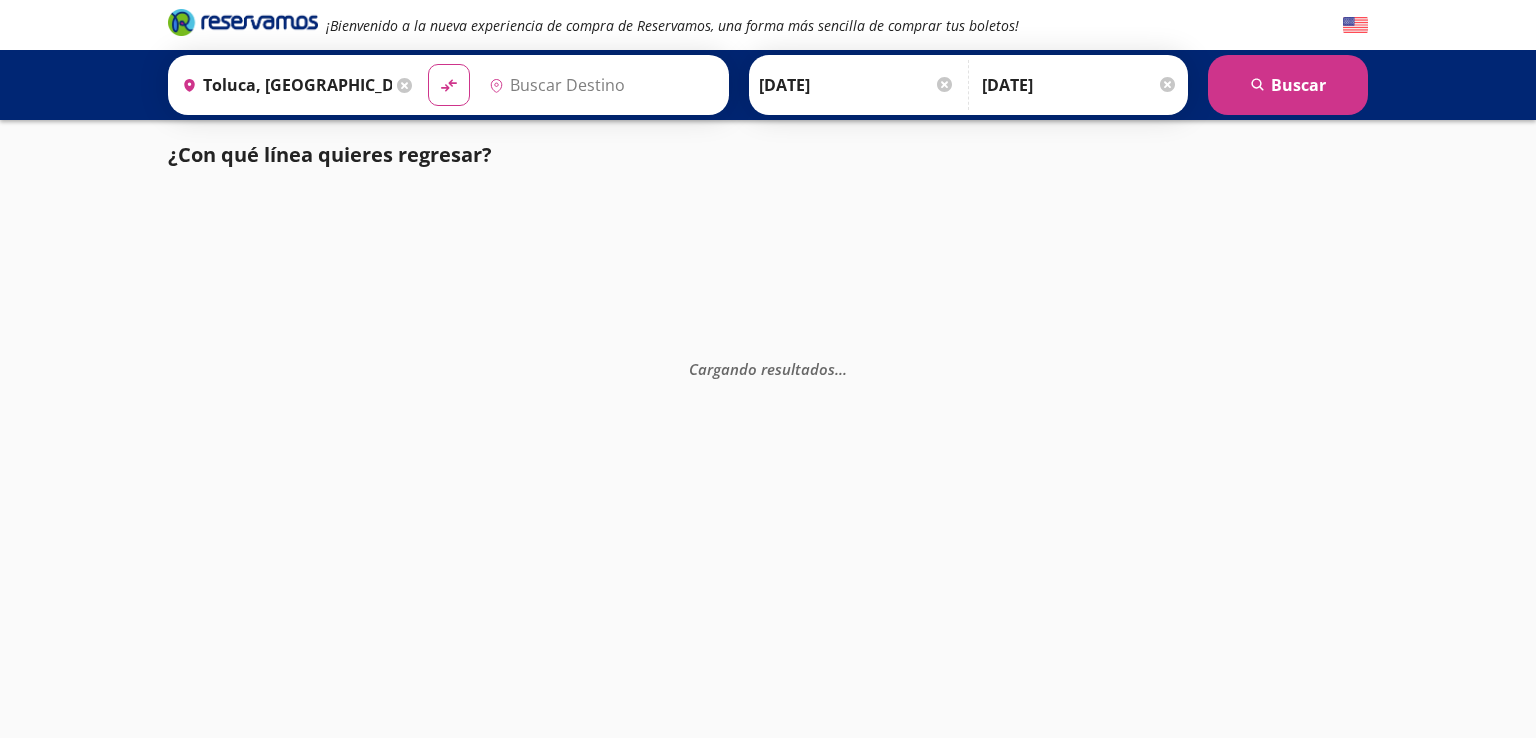 type on "[PERSON_NAME] de Querétaro, [GEOGRAPHIC_DATA]" 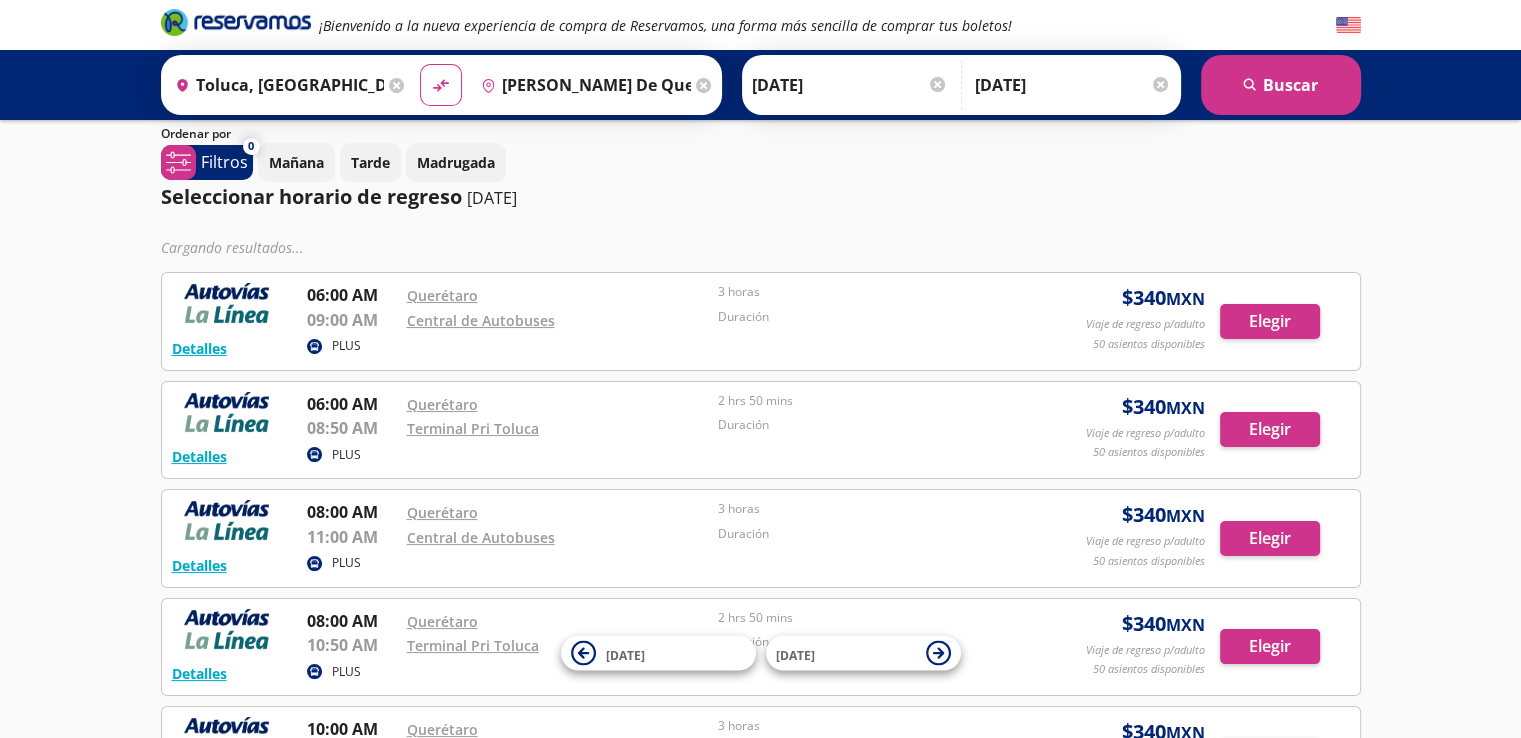scroll, scrollTop: 120, scrollLeft: 0, axis: vertical 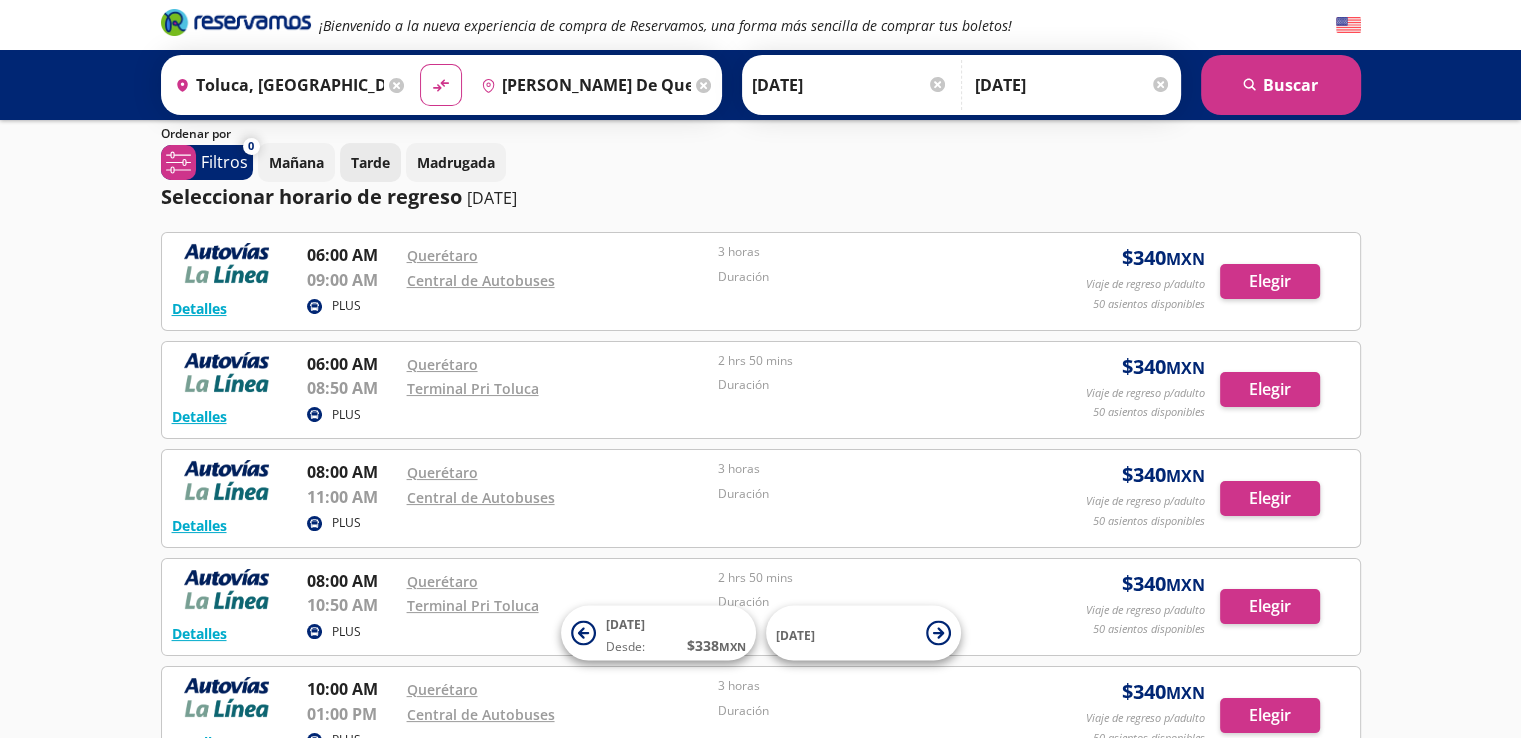 click on "Tarde" at bounding box center (370, 162) 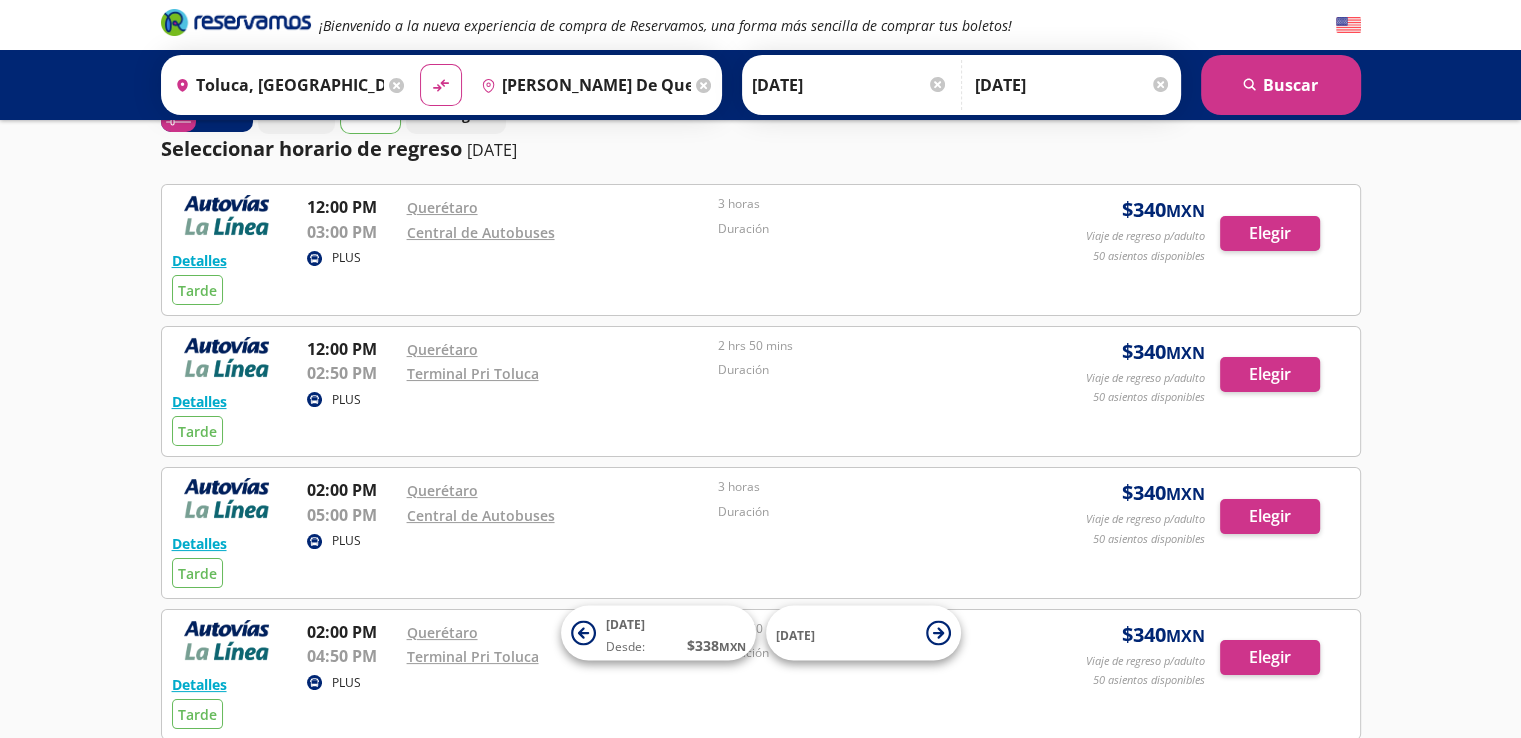 scroll, scrollTop: 0, scrollLeft: 0, axis: both 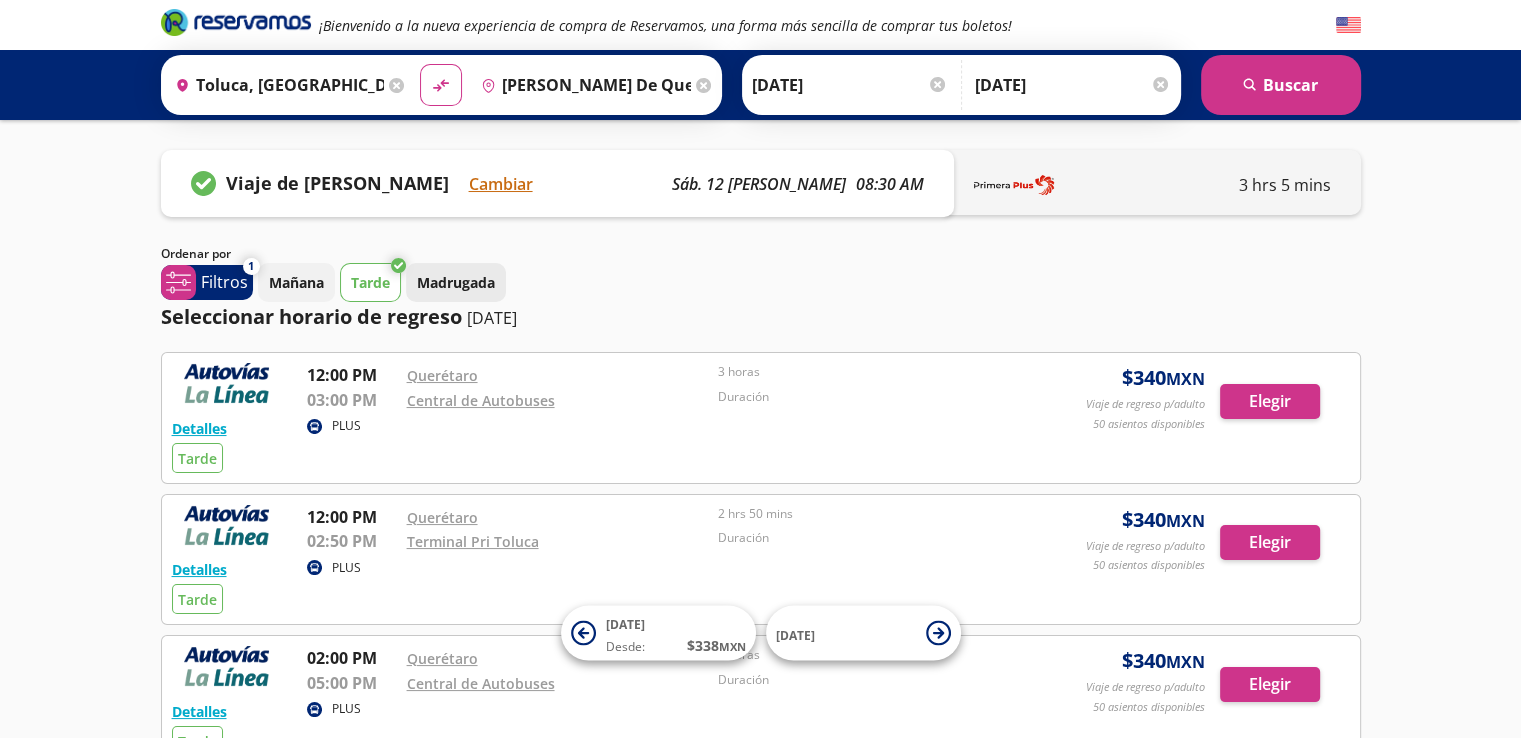 click on "Madrugada" at bounding box center (456, 282) 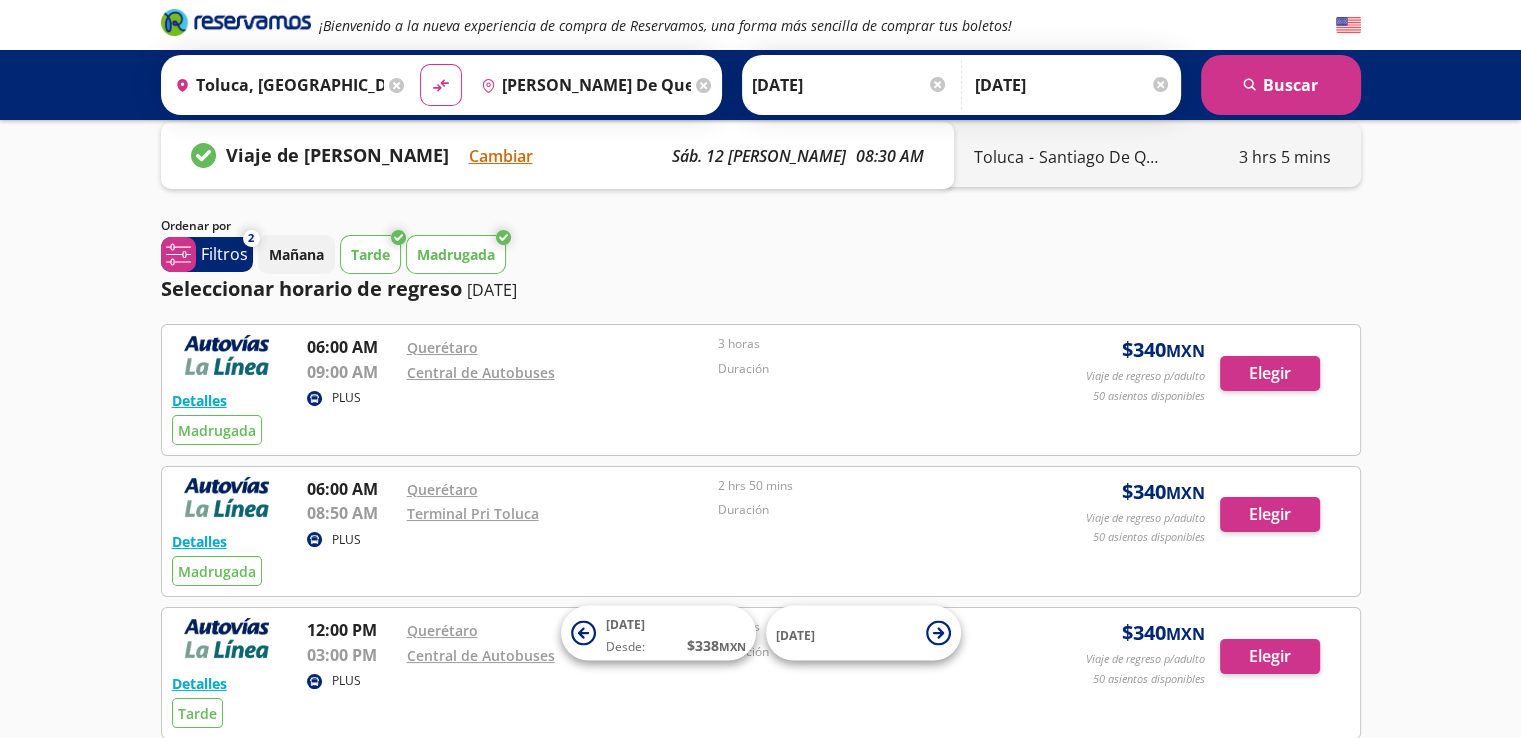 scroll, scrollTop: 0, scrollLeft: 0, axis: both 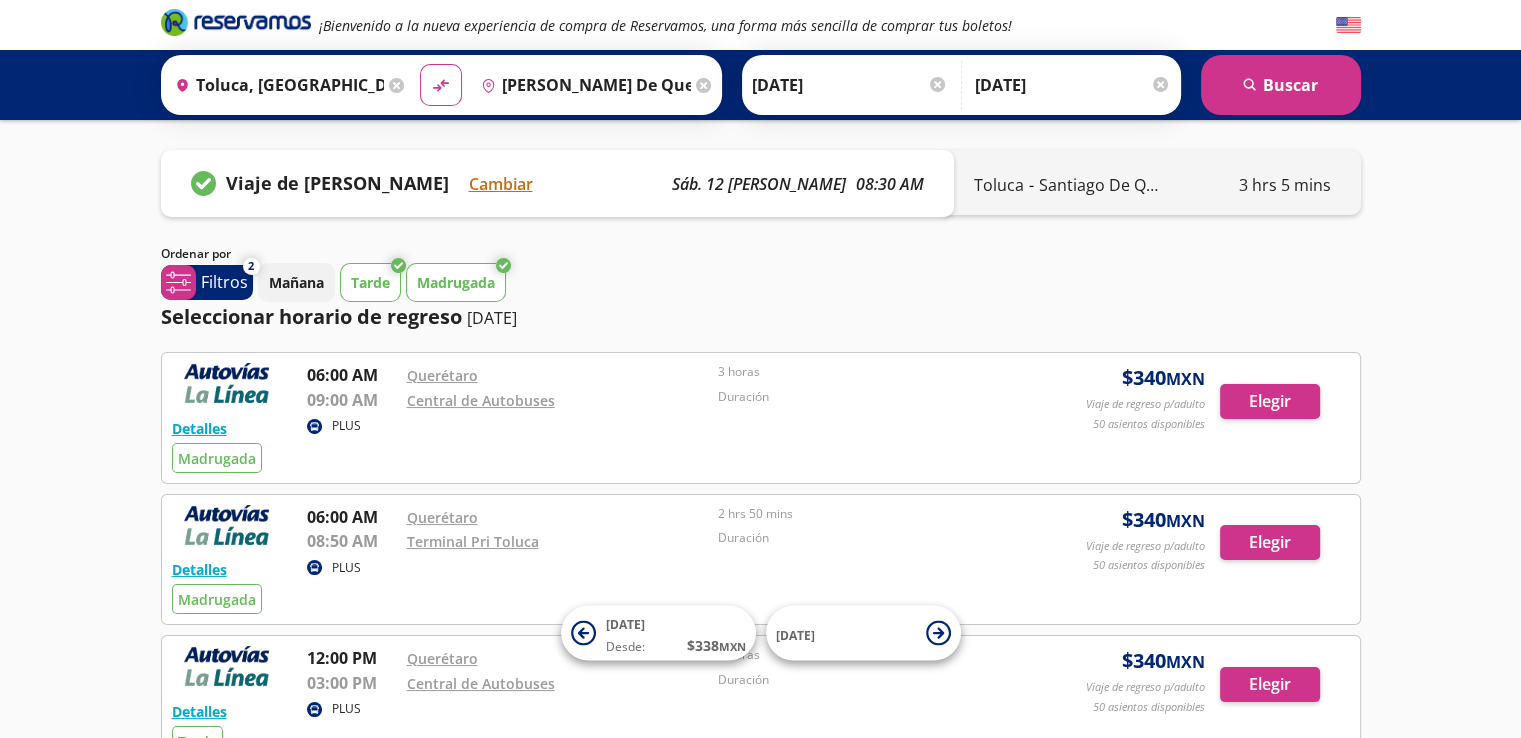 click on "Madrugada" at bounding box center (456, 282) 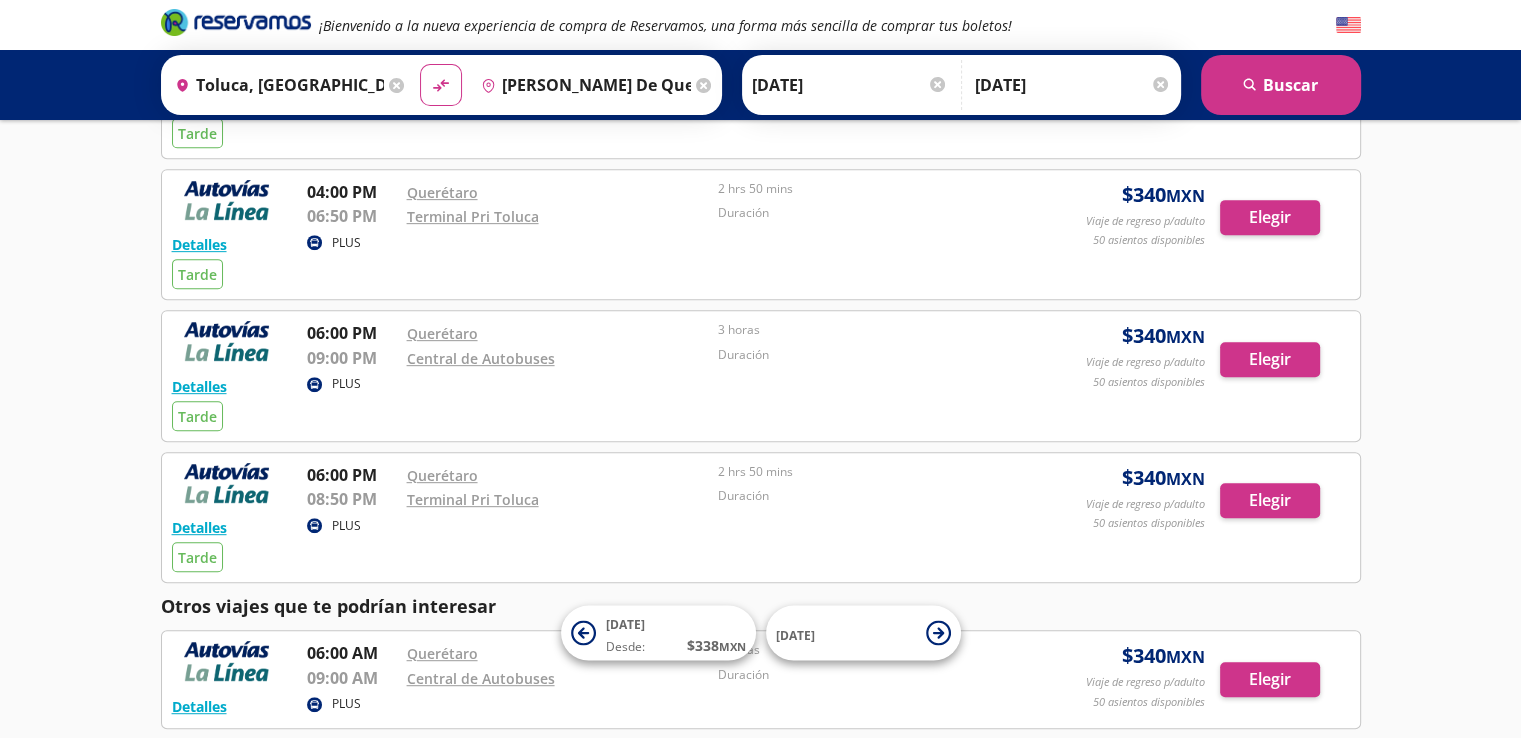 scroll, scrollTop: 889, scrollLeft: 0, axis: vertical 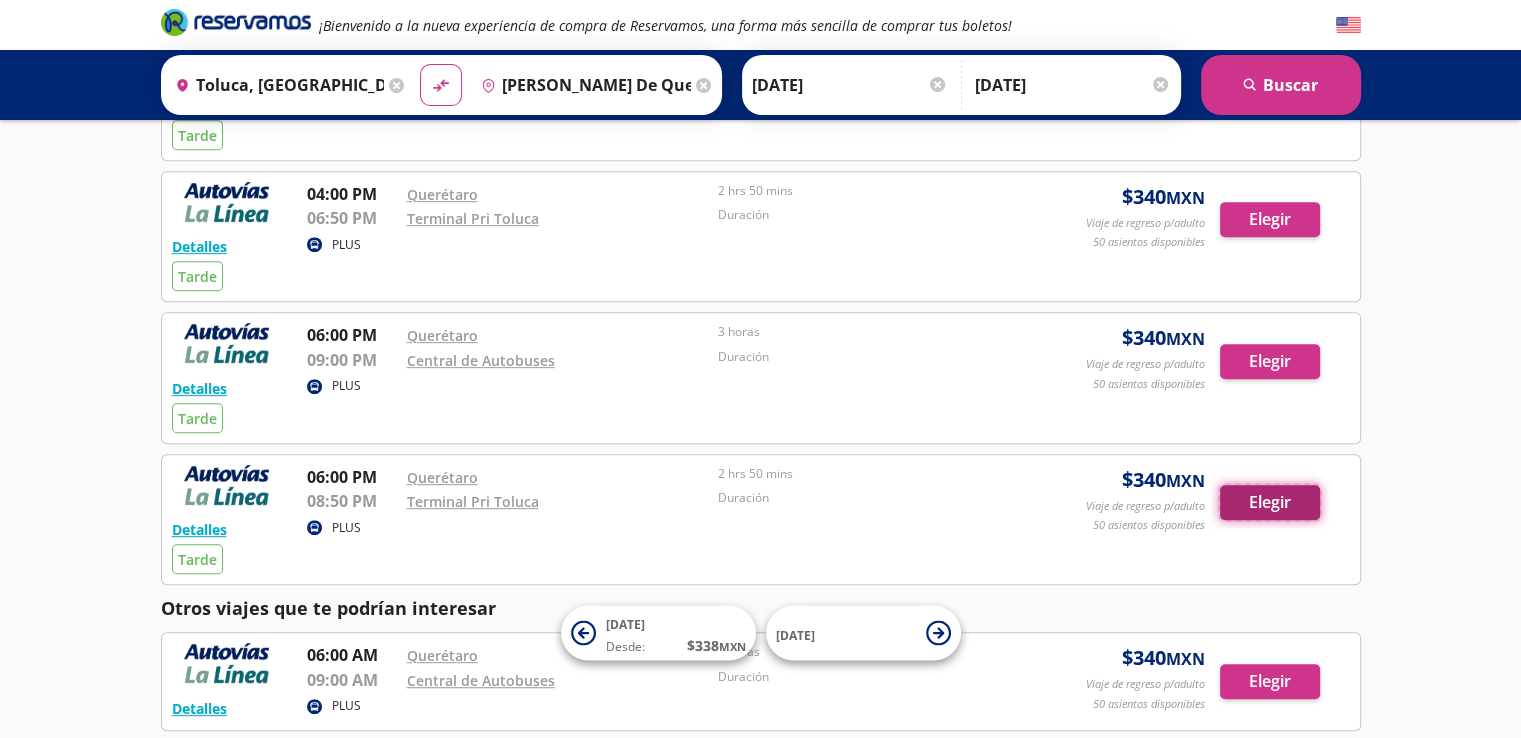 click on "Elegir" at bounding box center (1270, 502) 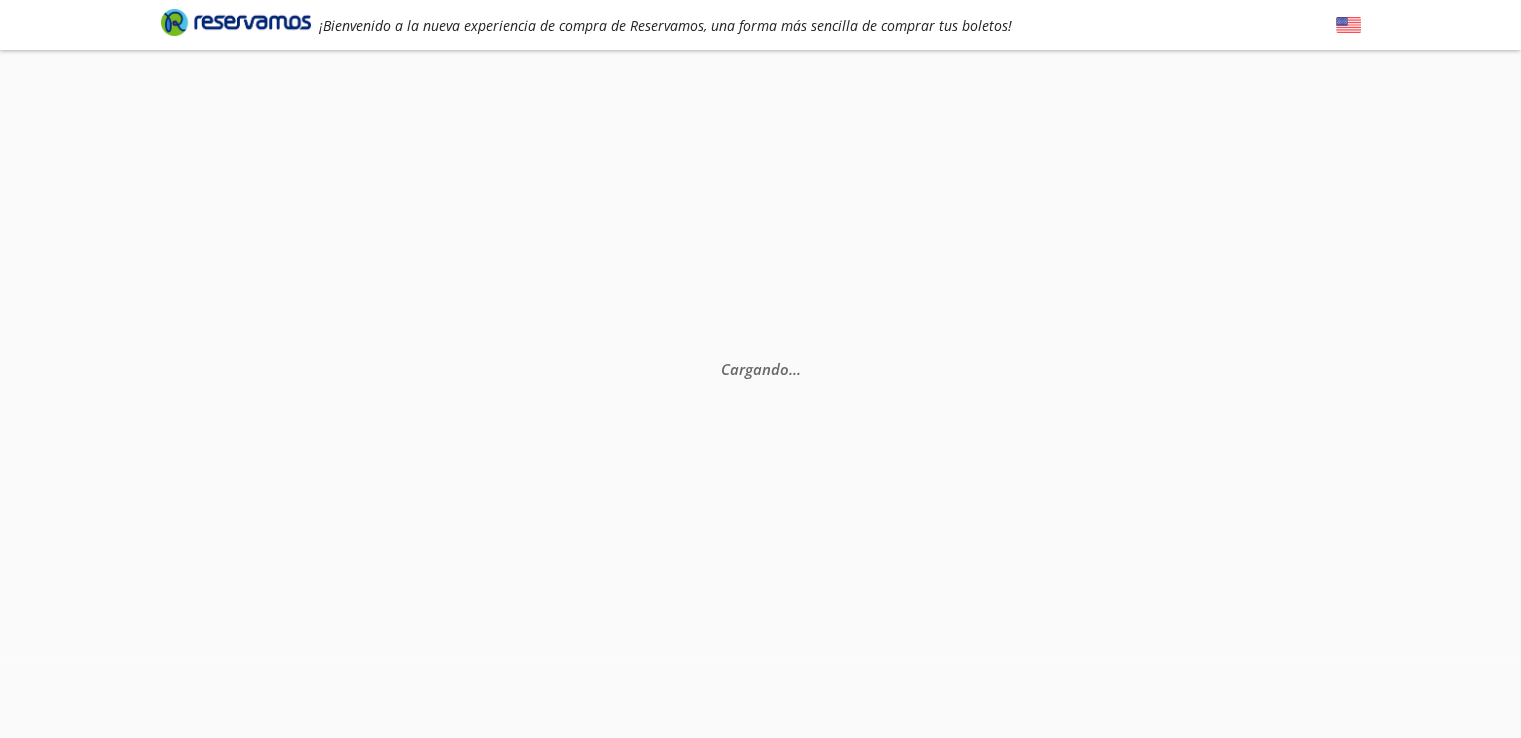 scroll, scrollTop: 0, scrollLeft: 0, axis: both 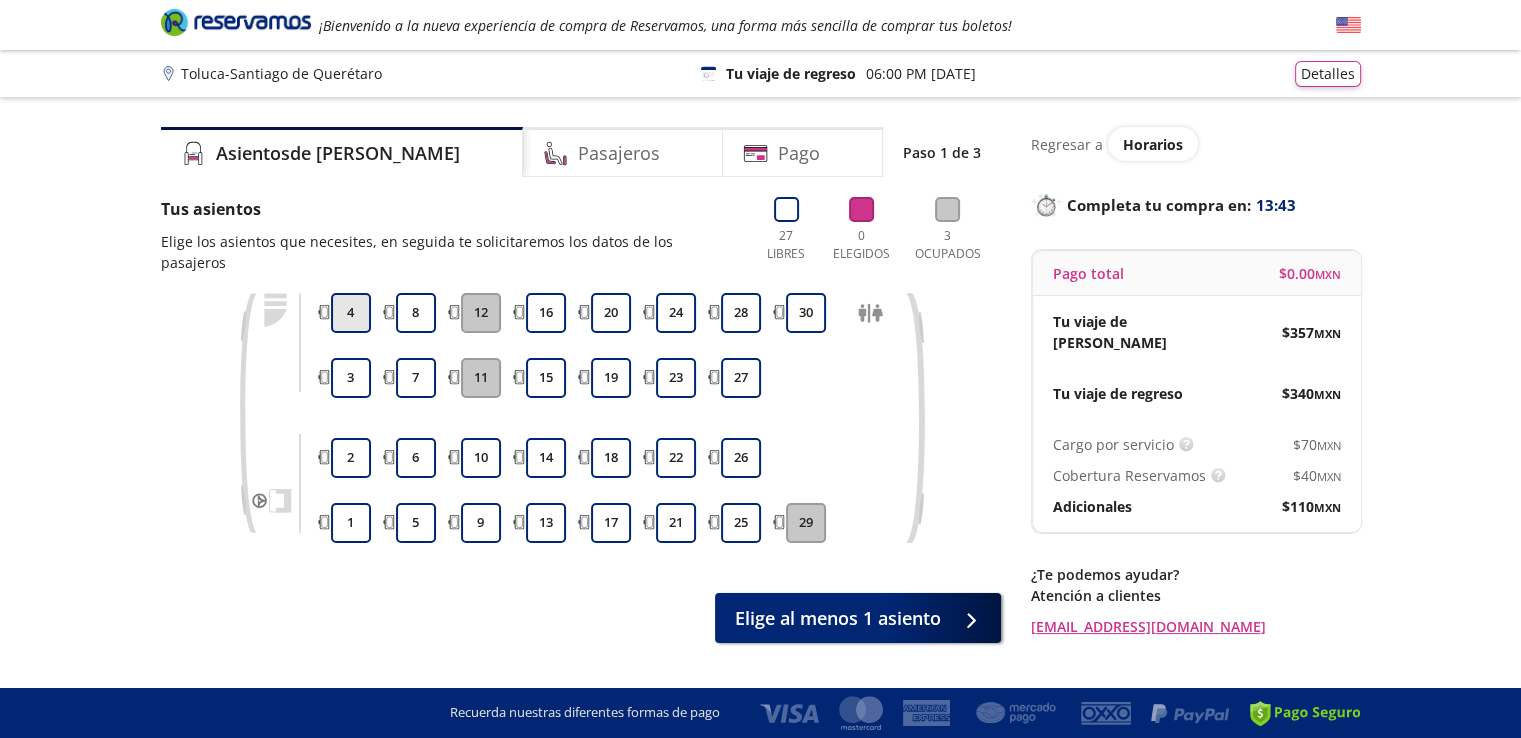 click on "4" at bounding box center (351, 313) 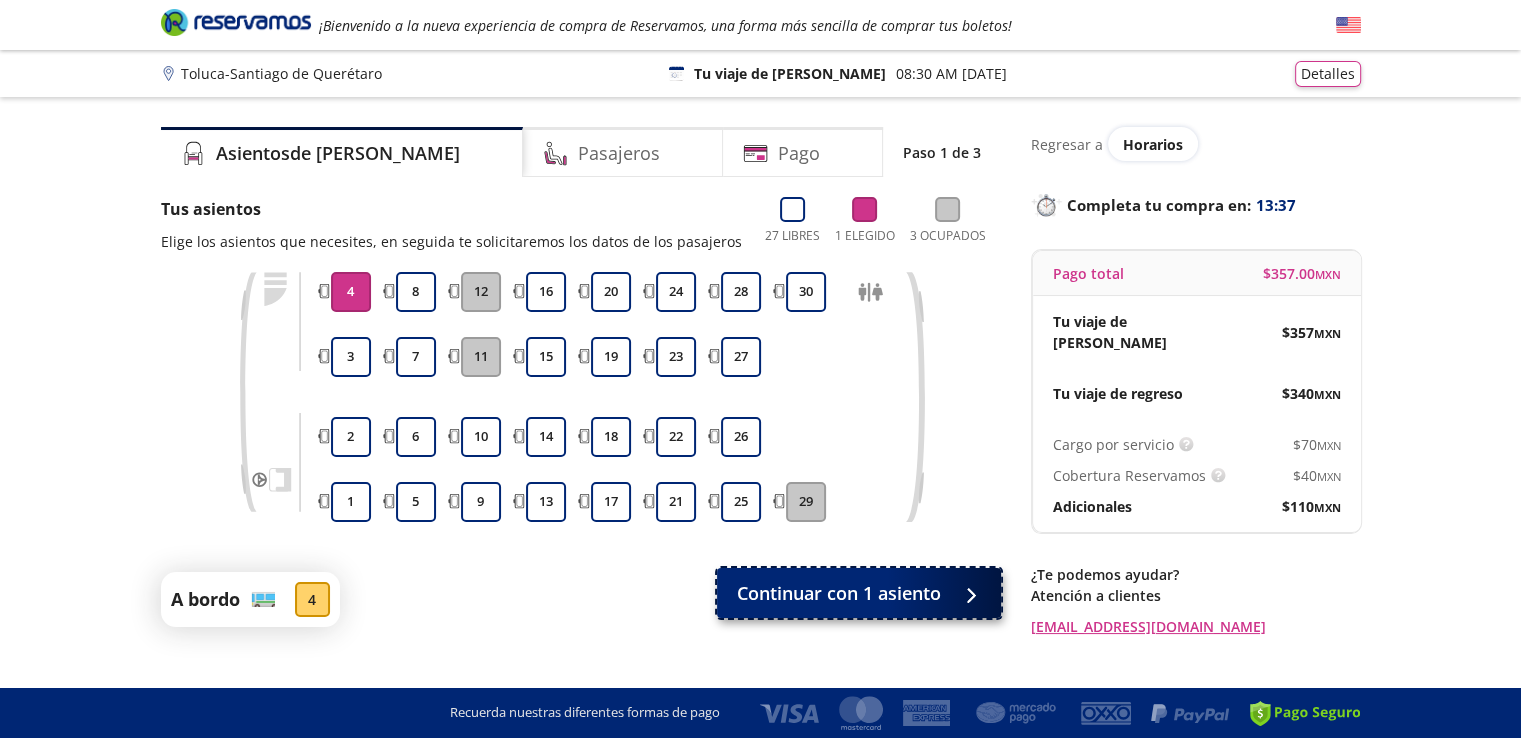 click on "Continuar con 1 asiento" at bounding box center [839, 593] 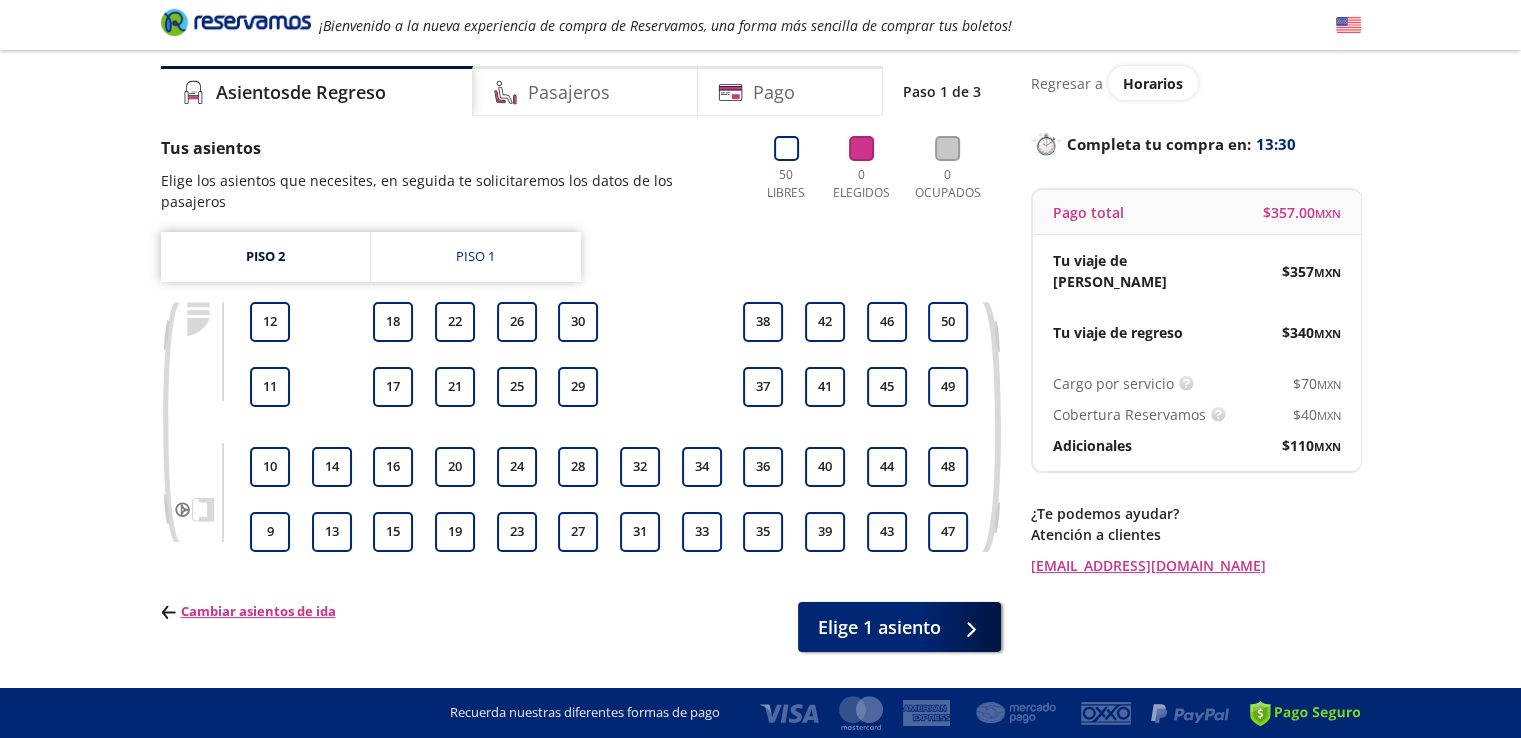 scroll, scrollTop: 94, scrollLeft: 0, axis: vertical 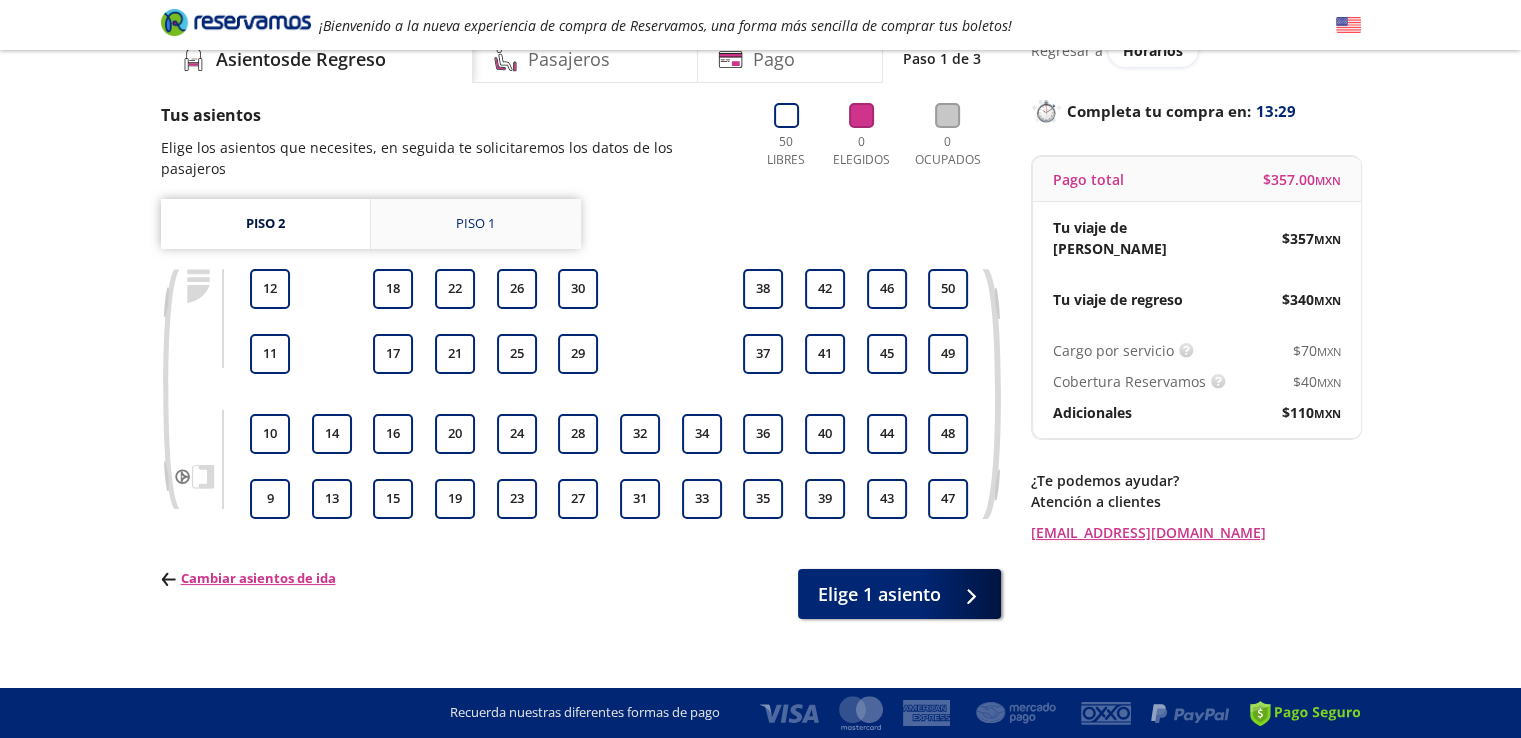 click on "Piso 1" at bounding box center [475, 224] 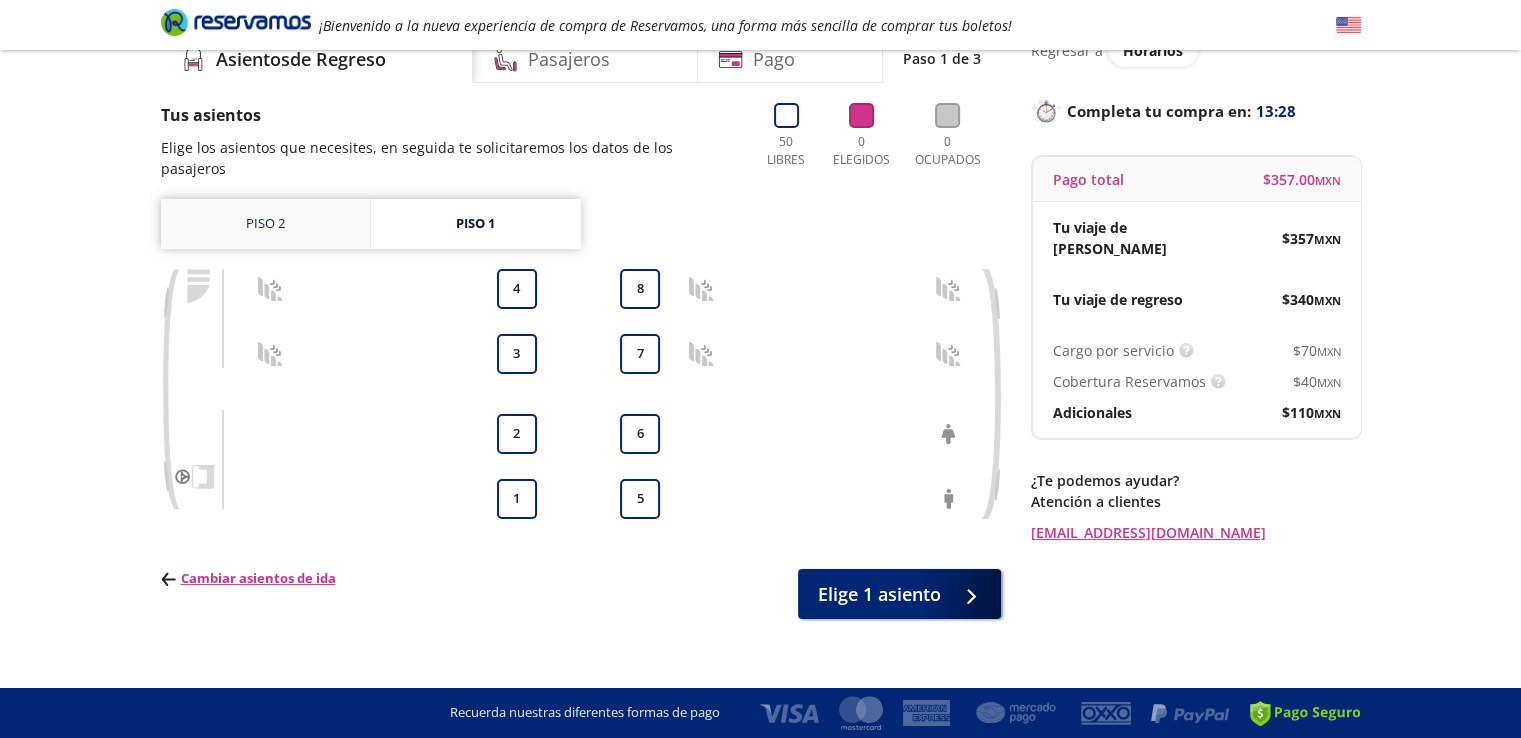 click on "Piso 2" at bounding box center [265, 224] 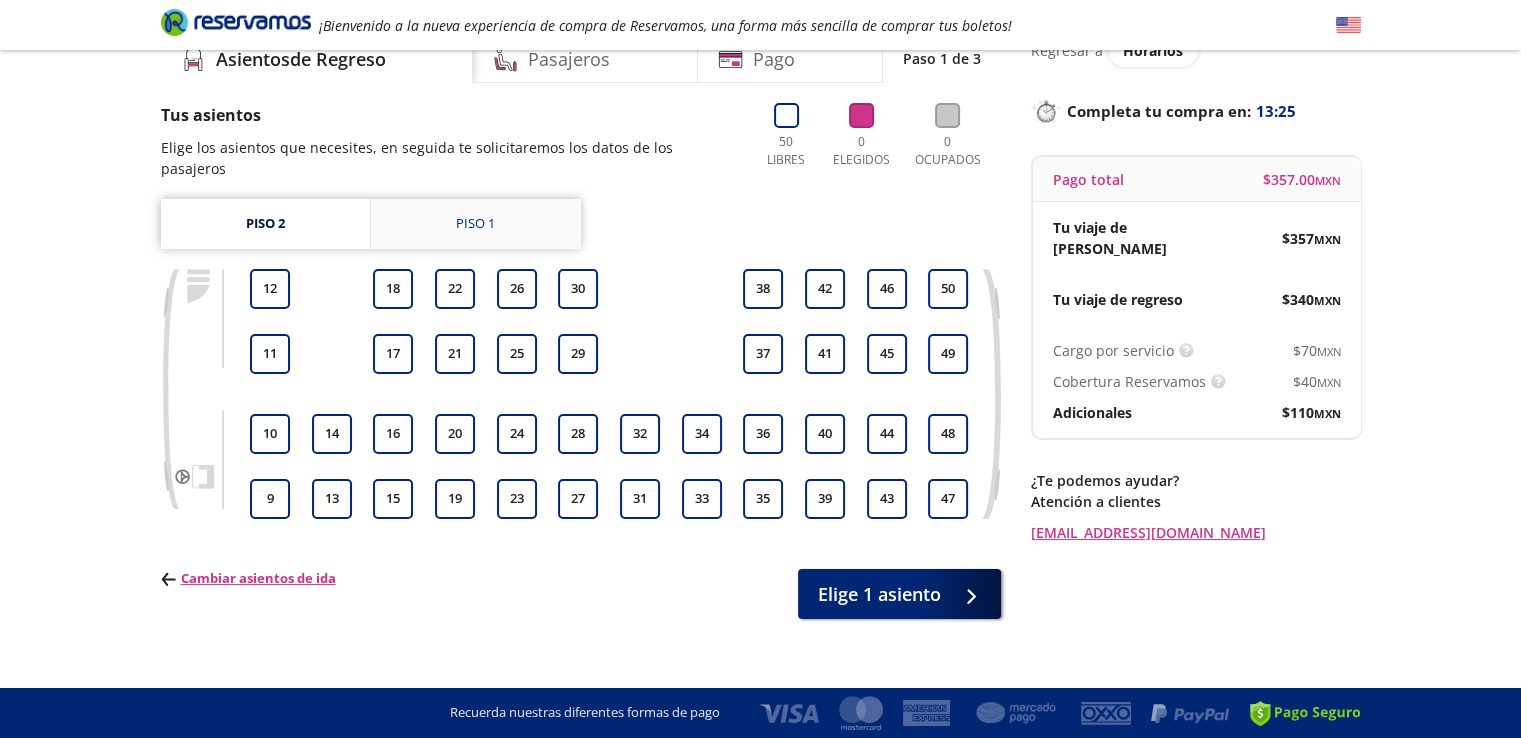 click on "Piso 1" at bounding box center (476, 224) 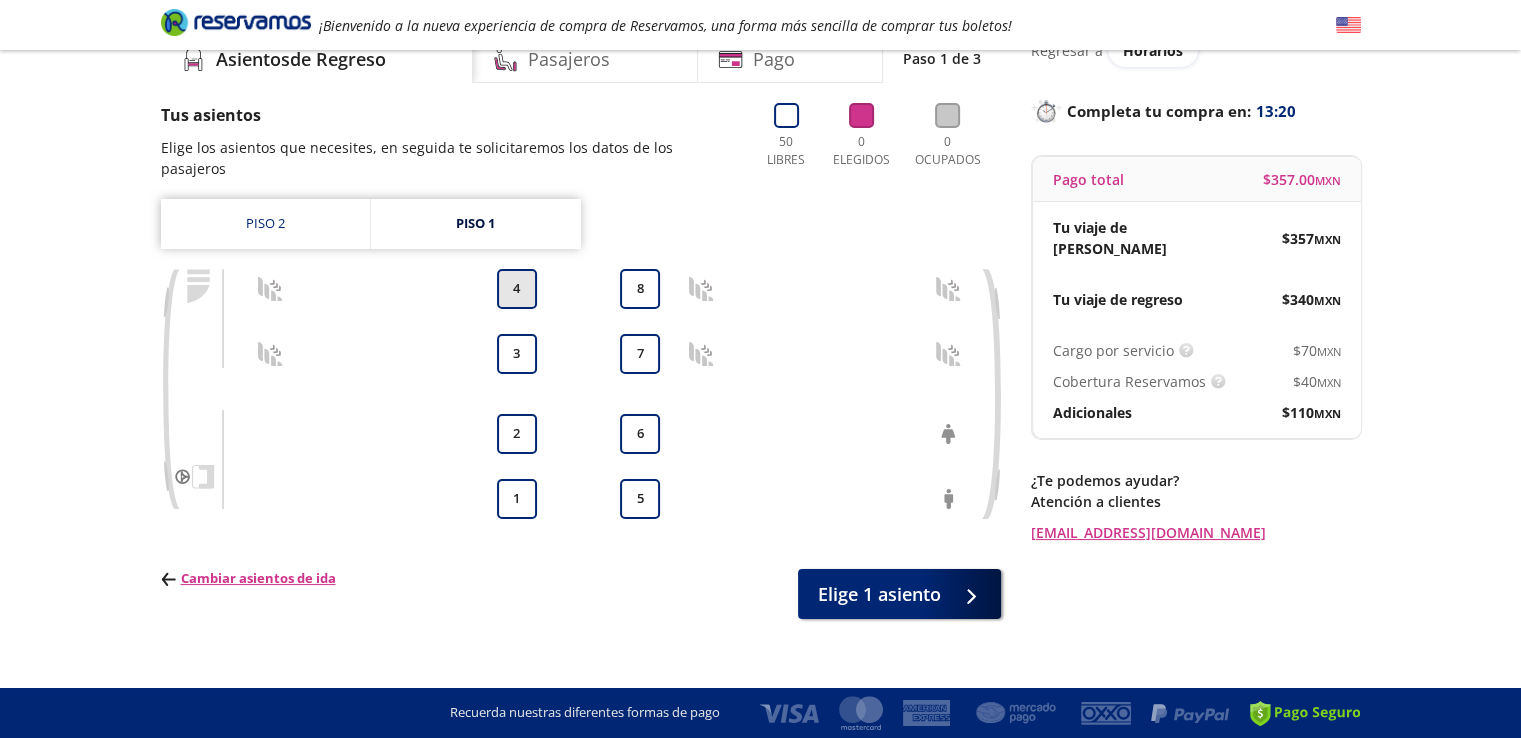 click on "4" at bounding box center [517, 289] 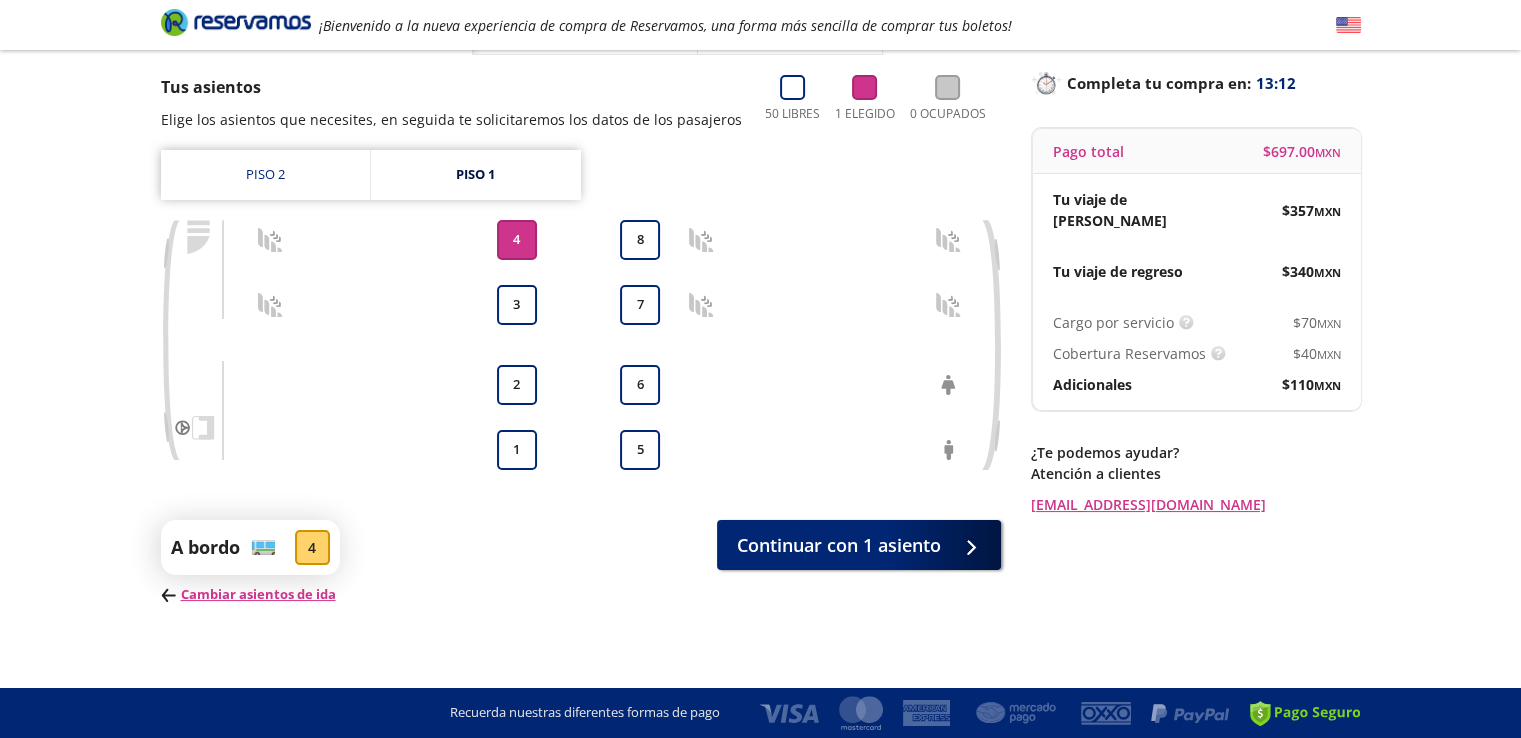 scroll, scrollTop: 128, scrollLeft: 0, axis: vertical 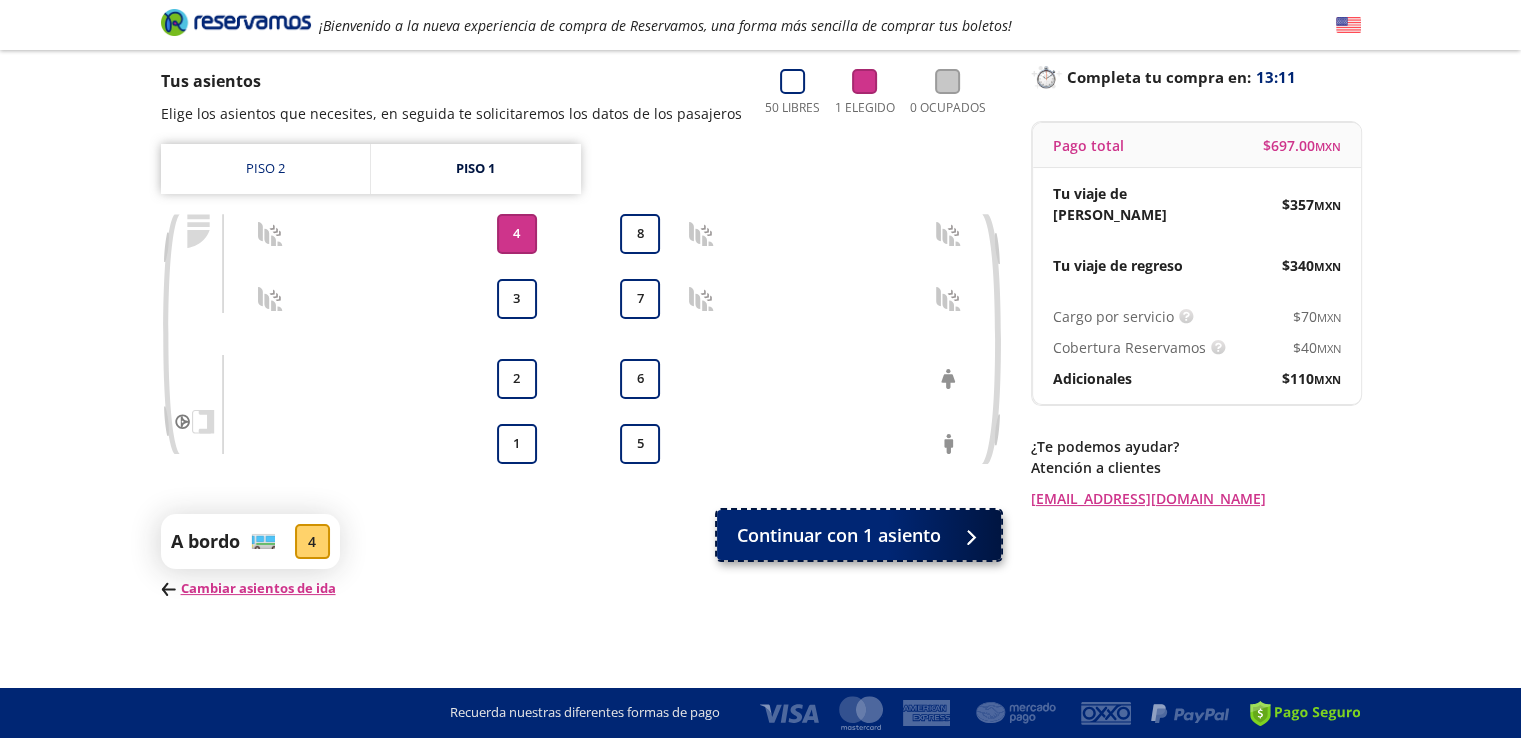 click on "Continuar con 1 asiento" at bounding box center [839, 535] 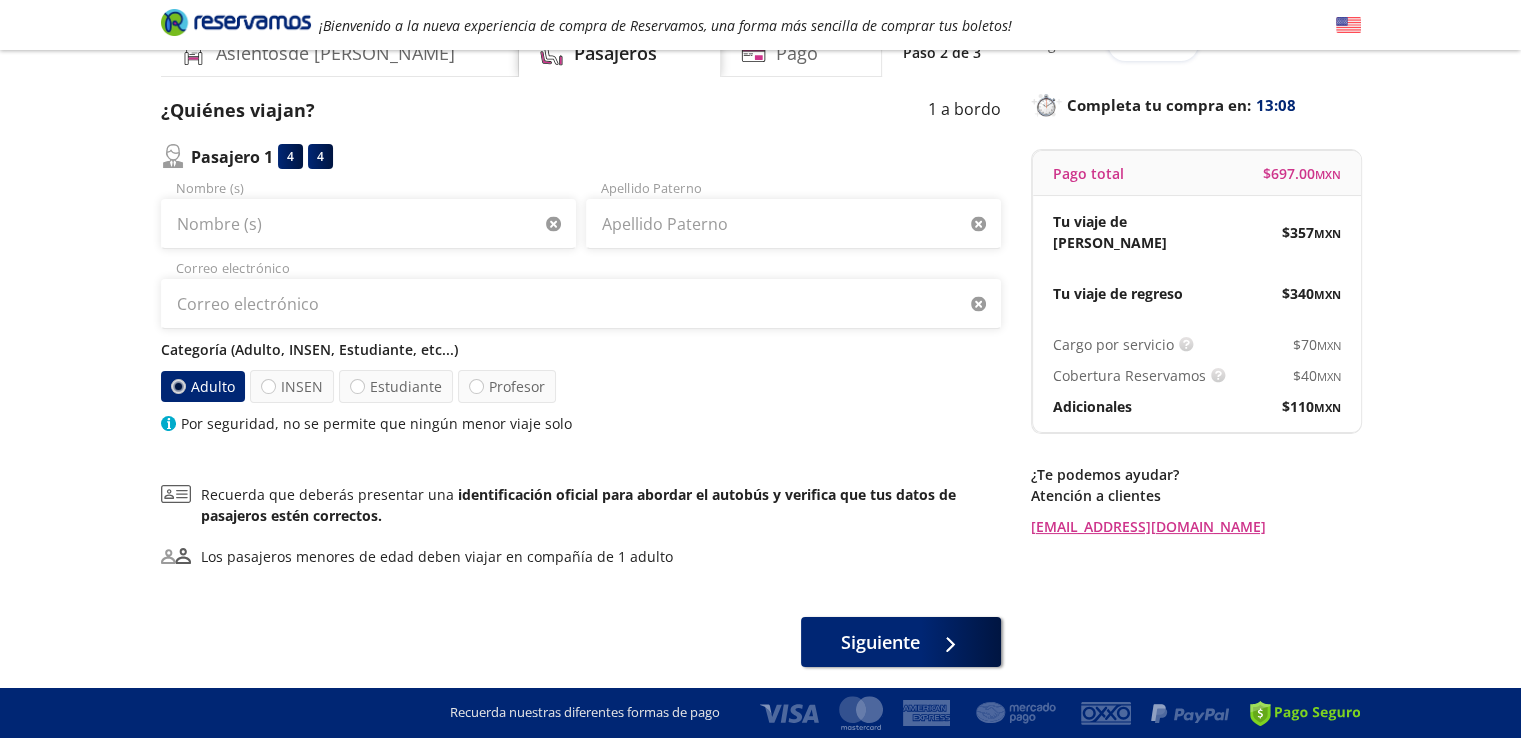 scroll, scrollTop: 0, scrollLeft: 0, axis: both 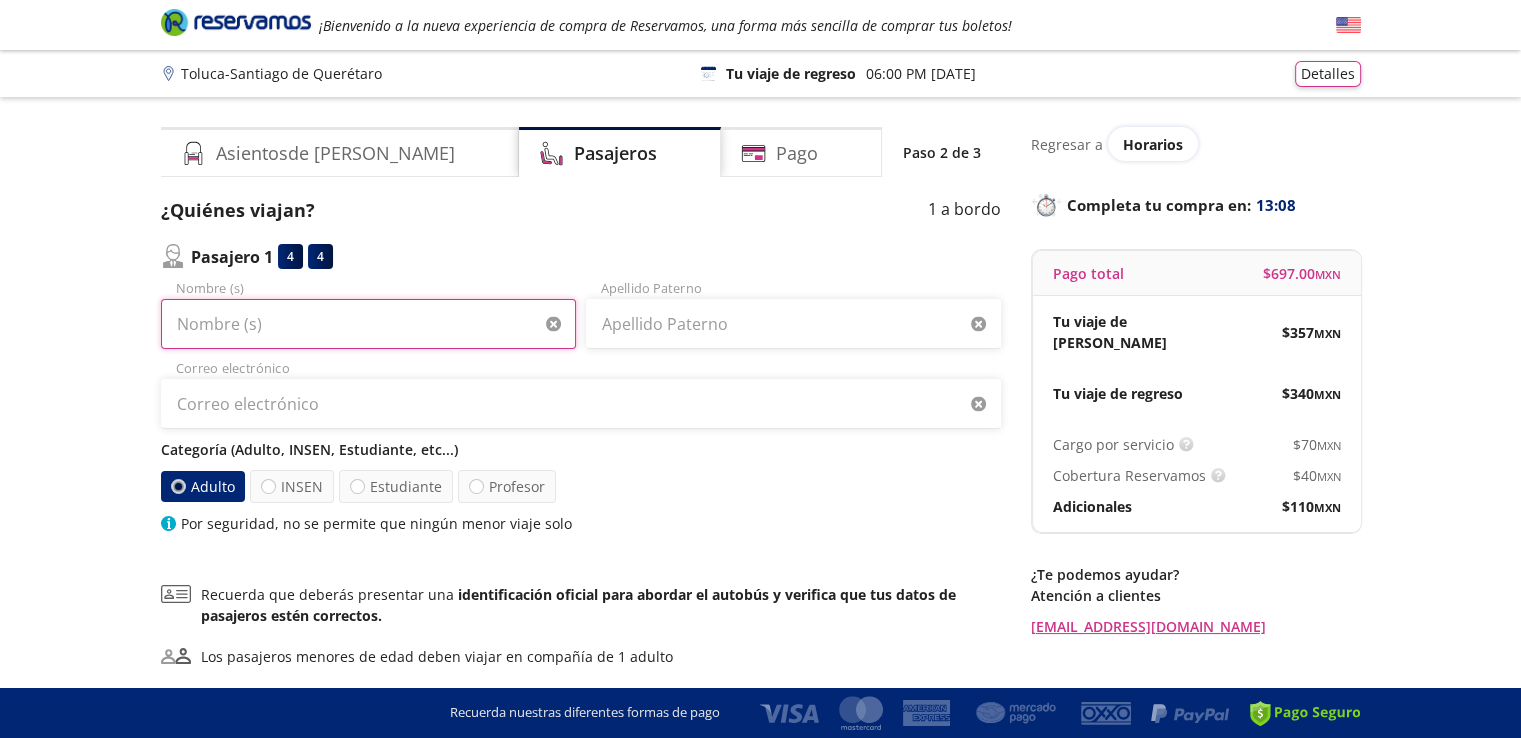 click on "Nombre (s)" at bounding box center (368, 324) 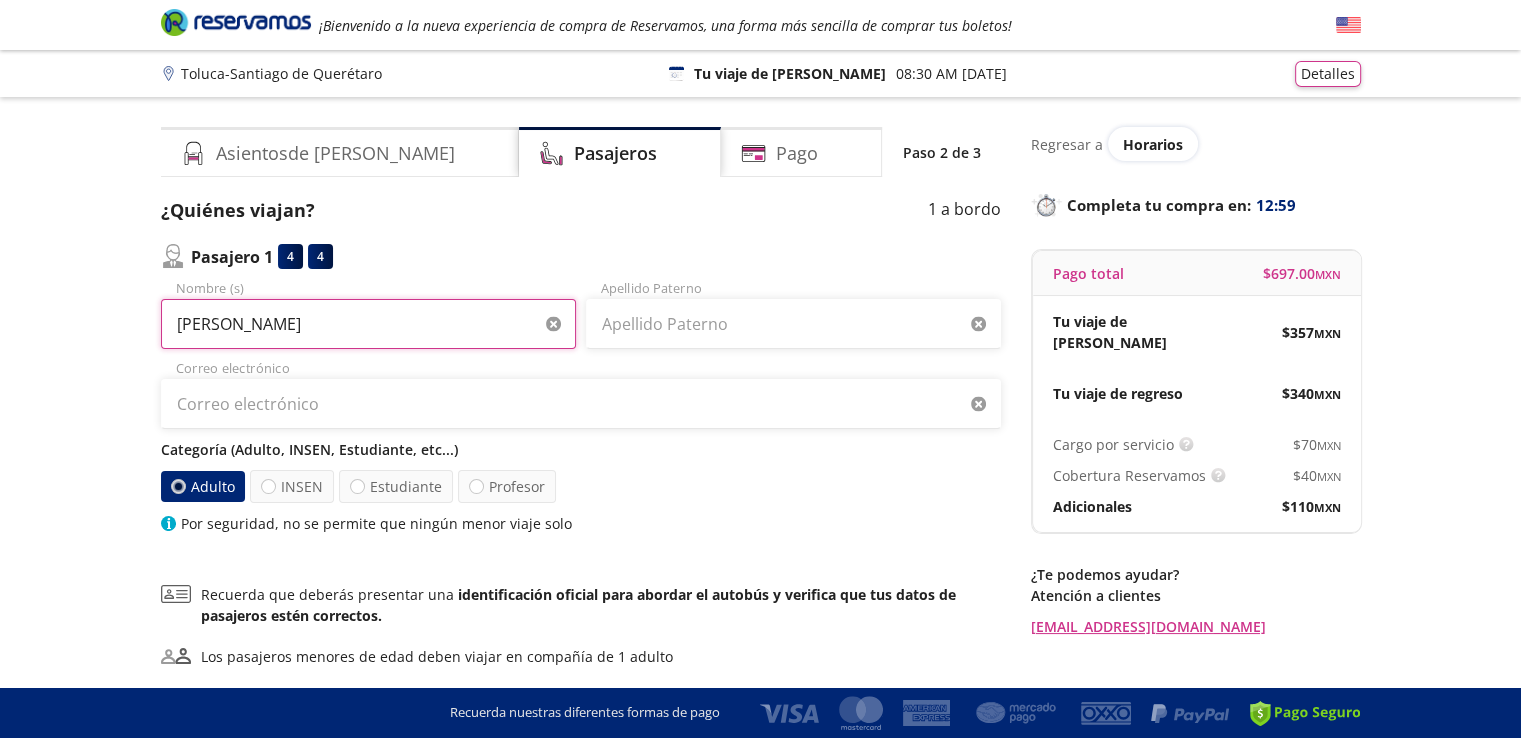 type on "[PERSON_NAME]" 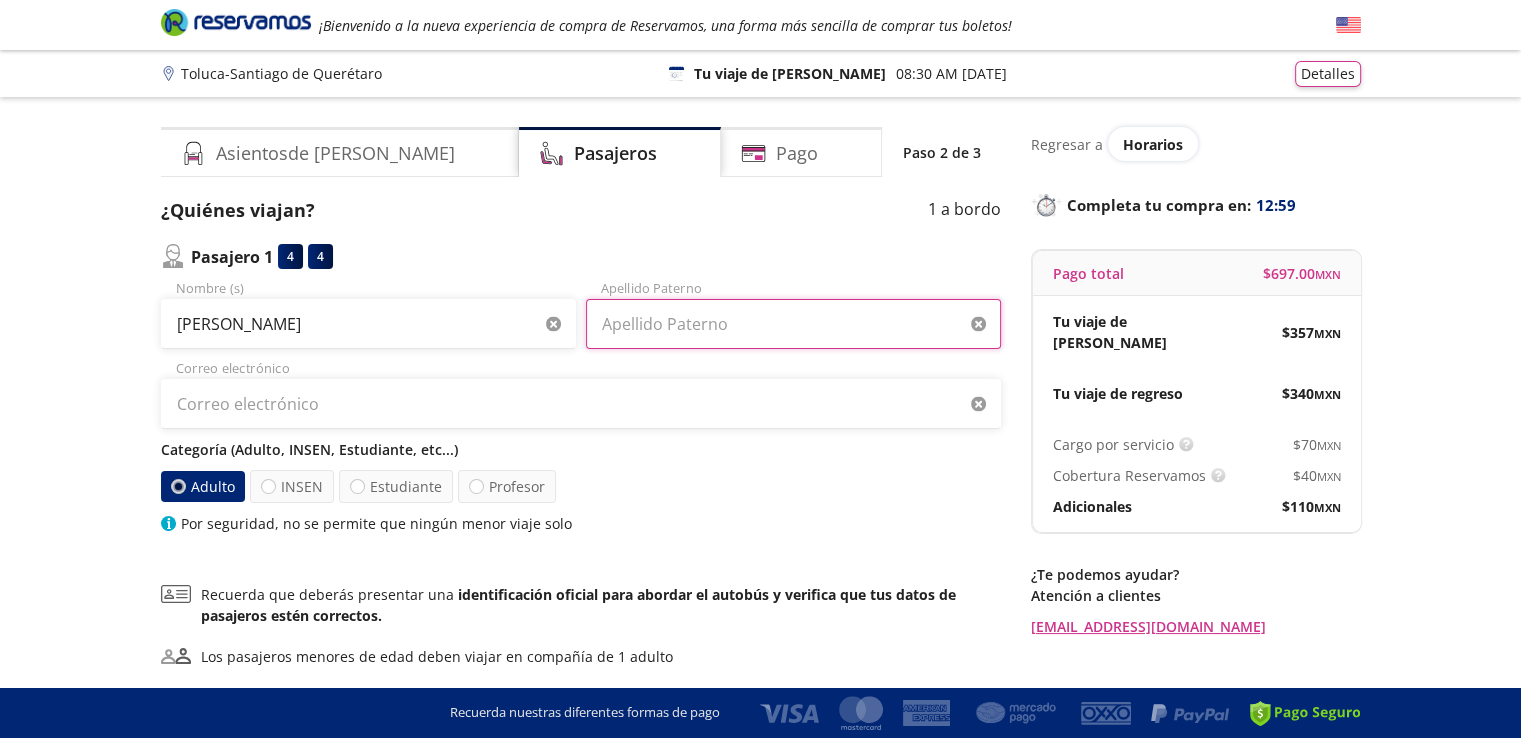 click on "Apellido Paterno" at bounding box center (793, 324) 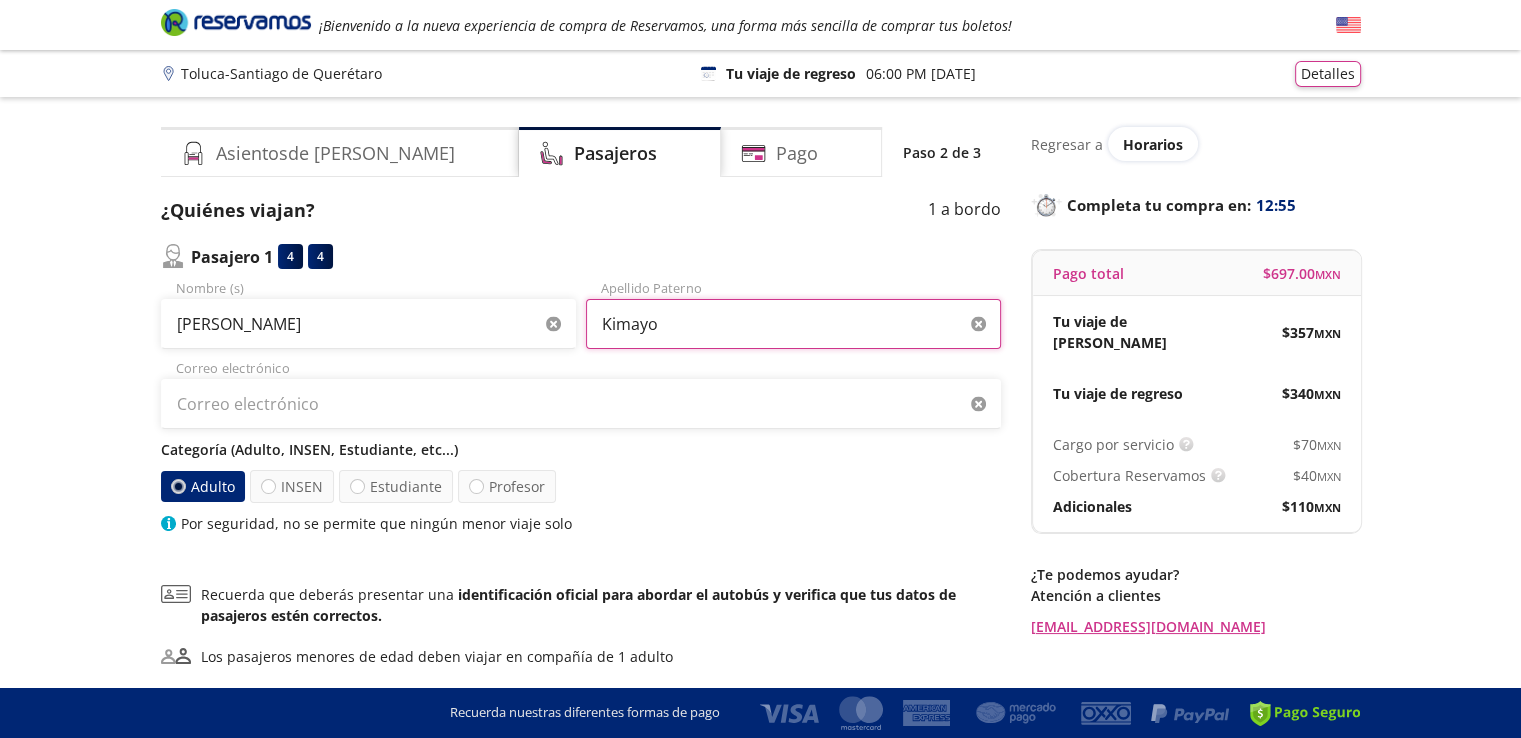 type on "Kimayo" 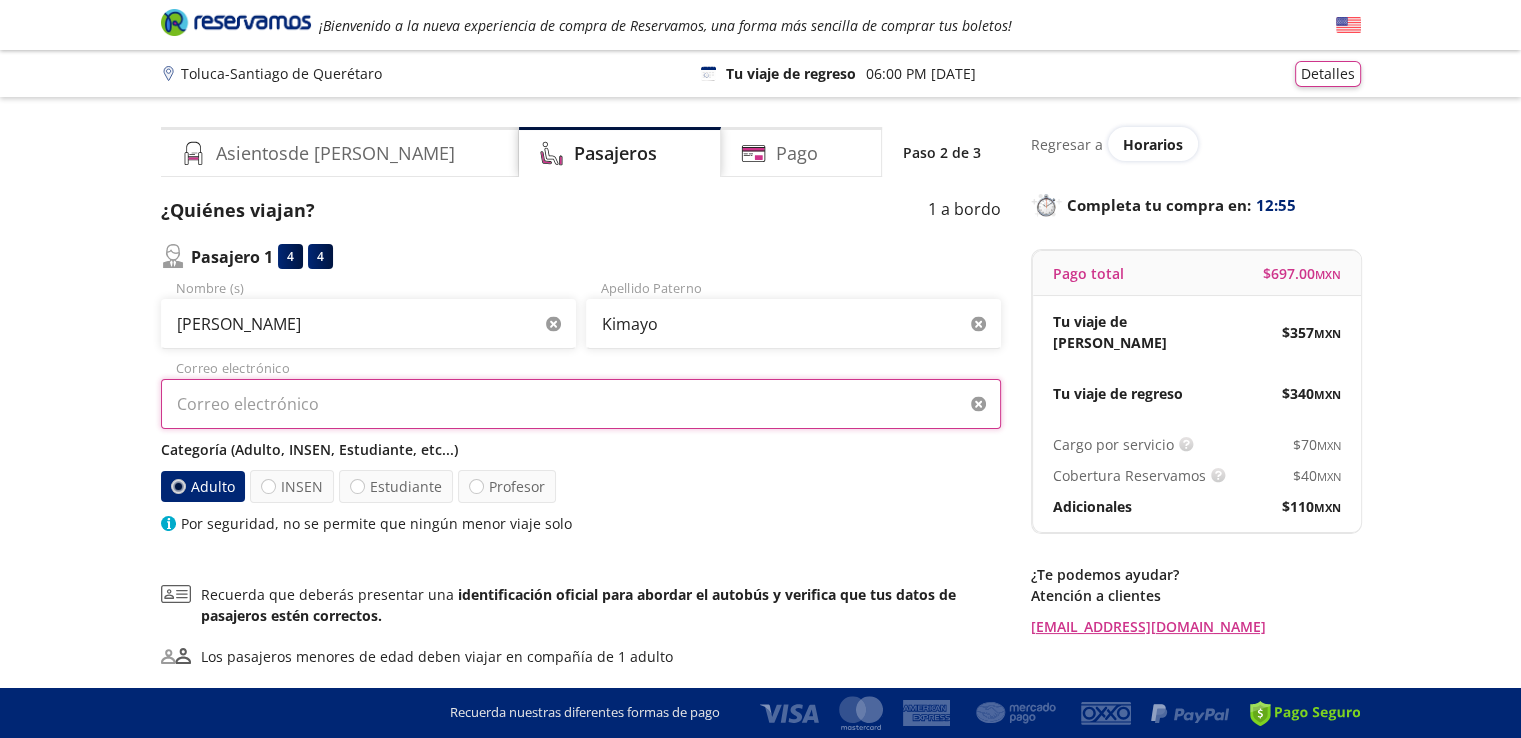 click on "Correo electrónico" at bounding box center [581, 404] 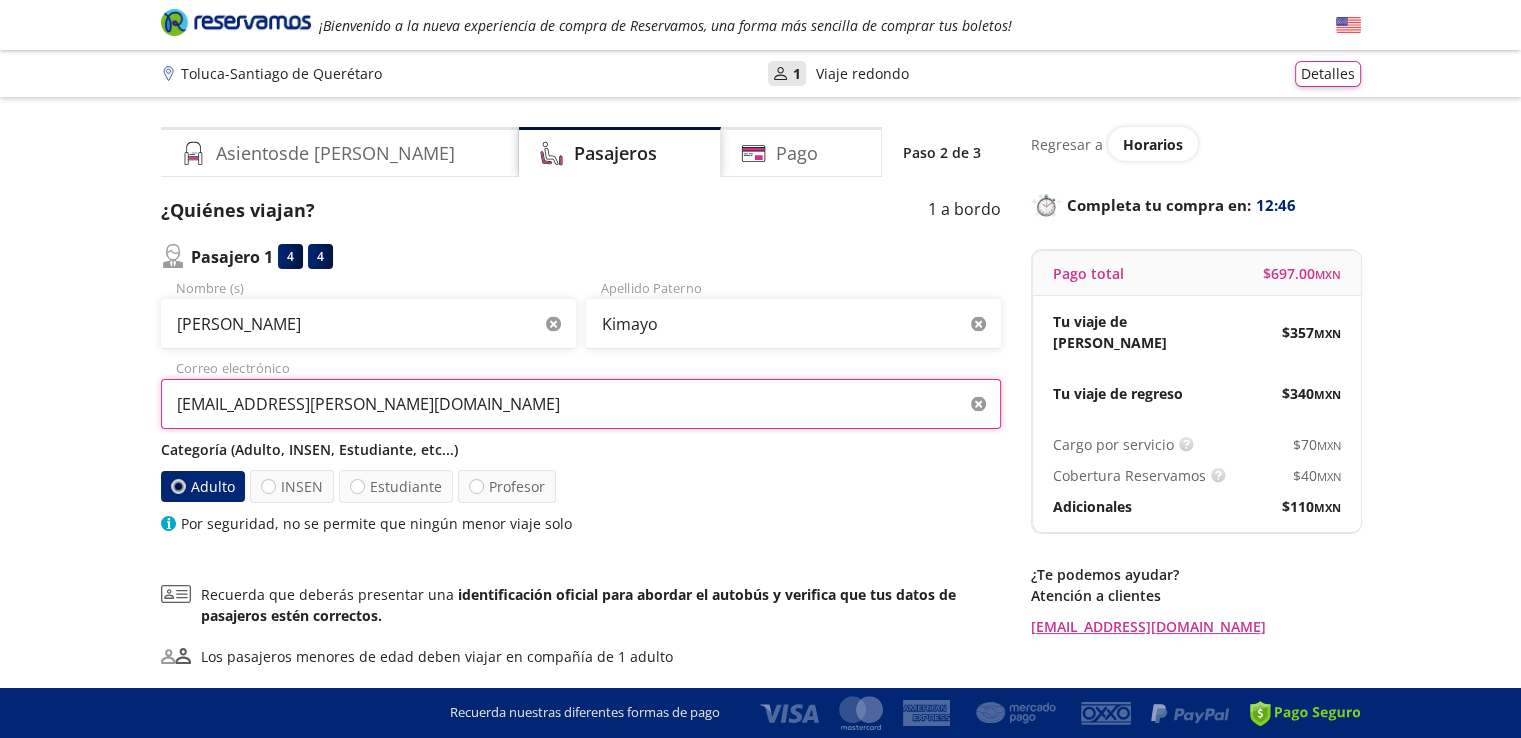 type on "[EMAIL_ADDRESS][PERSON_NAME][DOMAIN_NAME]" 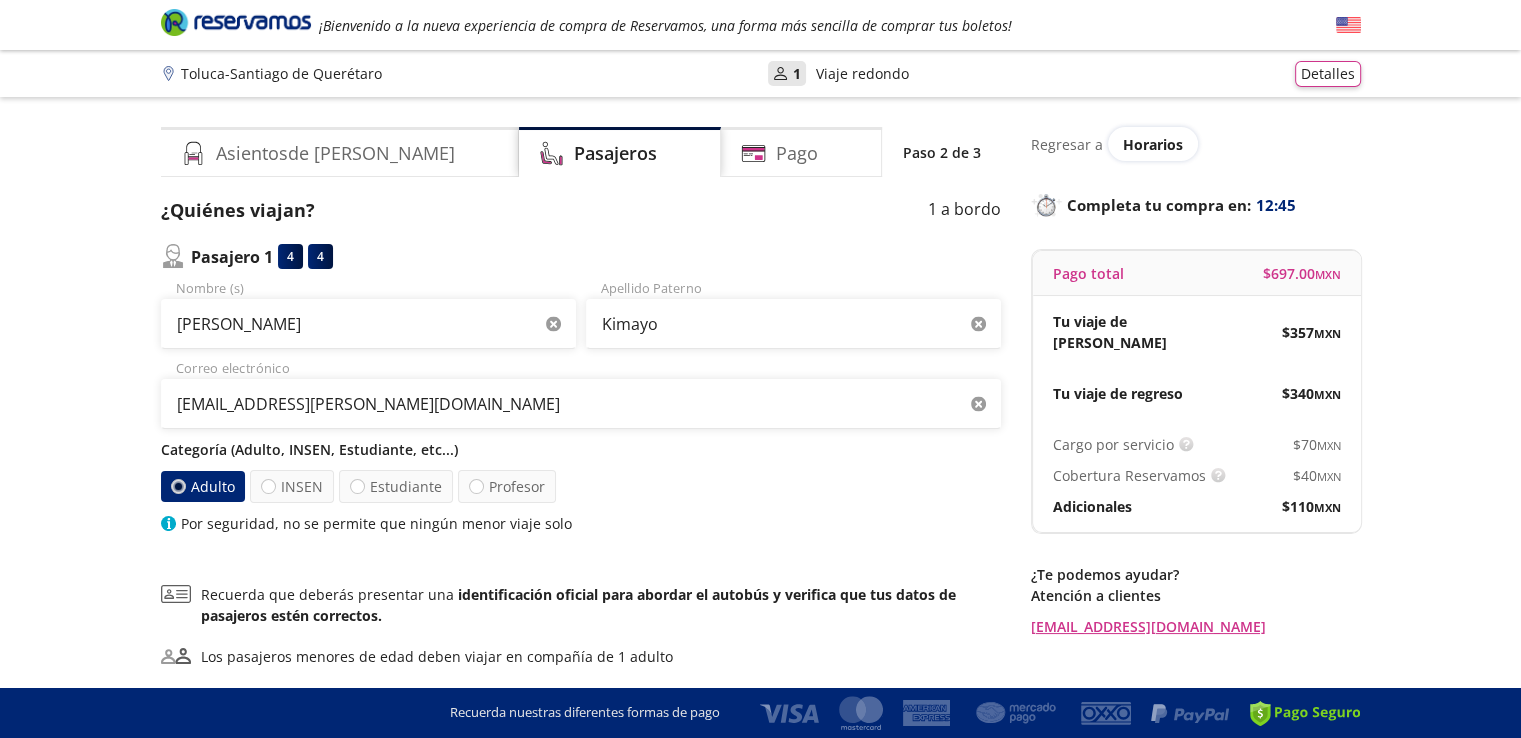click on "Group 9 Created with Sketch. Datos para la compra Toluca  -  [PERSON_NAME] de Querétaro ¡Bienvenido a la nueva experiencia de compra de Reservamos, una forma más sencilla de comprar tus boletos! Completa tu compra en : 12:45 Toluca  -  [PERSON_NAME] de Querétaro User 1 Viaje redondo Detalles Completa tu compra en : 12:45 Asientos  de [PERSON_NAME] Pago Paso 2 de 3 ¿Quiénes viajan? 1 a bordo Pasajero 1 4 4 [PERSON_NAME] Nombre (s) [PERSON_NAME] [PERSON_NAME] [EMAIL_ADDRESS][PERSON_NAME][DOMAIN_NAME] Correo electrónico Categoría (Adulto, INSEN, Estudiante, etc...) Adulto INSEN Estudiante Profesor Por seguridad, no se permite que ningún menor viaje solo Recuerda que deberás presentar una   identificación oficial para abordar el autobús y verifica que tus datos de pasajeros estén correctos. Los pasajeros menores de edad deben viajar en compañía de 1 adulto Siguiente Regresar a Horarios Completa tu compra en : 12:45 Pago total $ 697.00  MXN Tu viaje de [PERSON_NAME]  $ 357  MXN Tu viaje de regreso  $ 340  MXN Cargo por servicio  $ $" at bounding box center [760, 453] 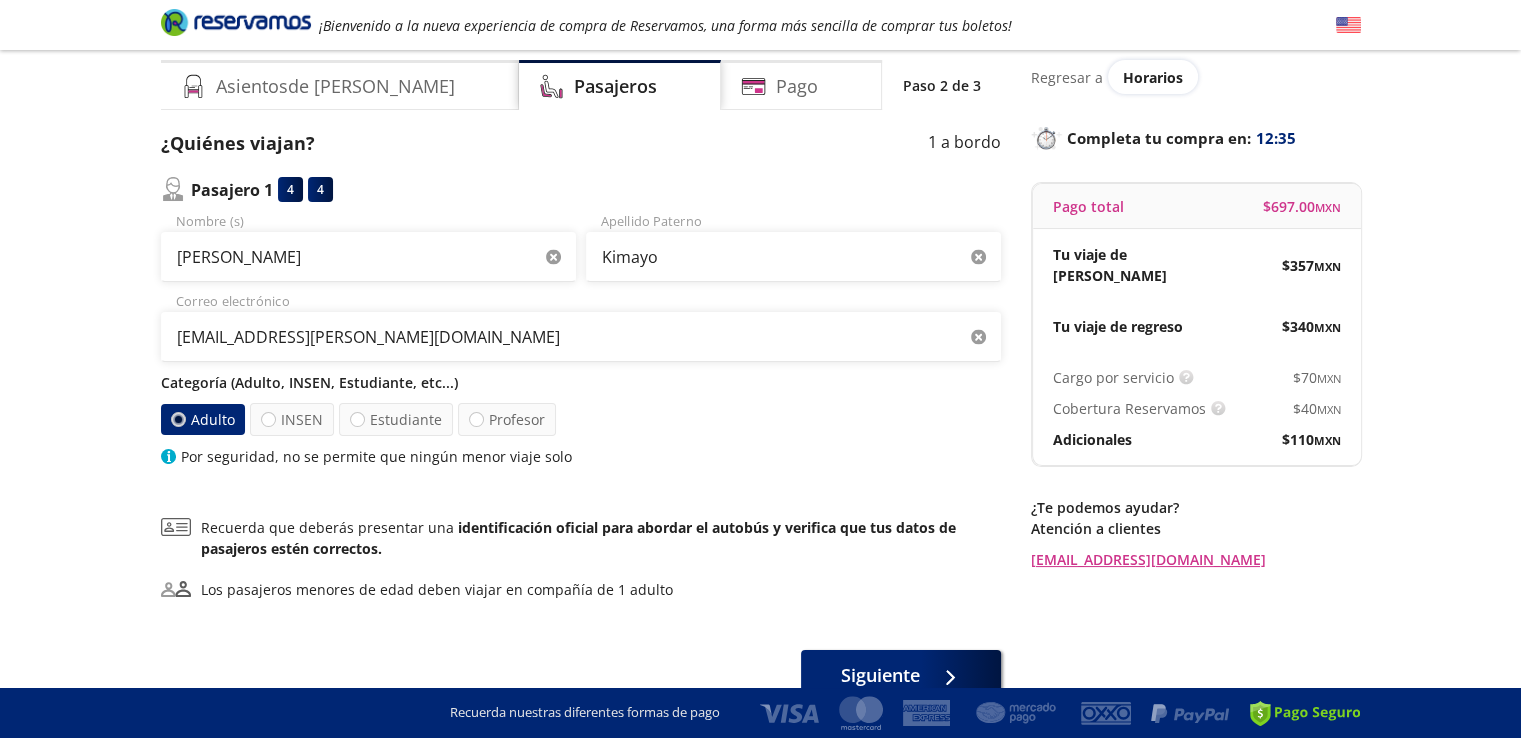 scroll, scrollTop: 0, scrollLeft: 0, axis: both 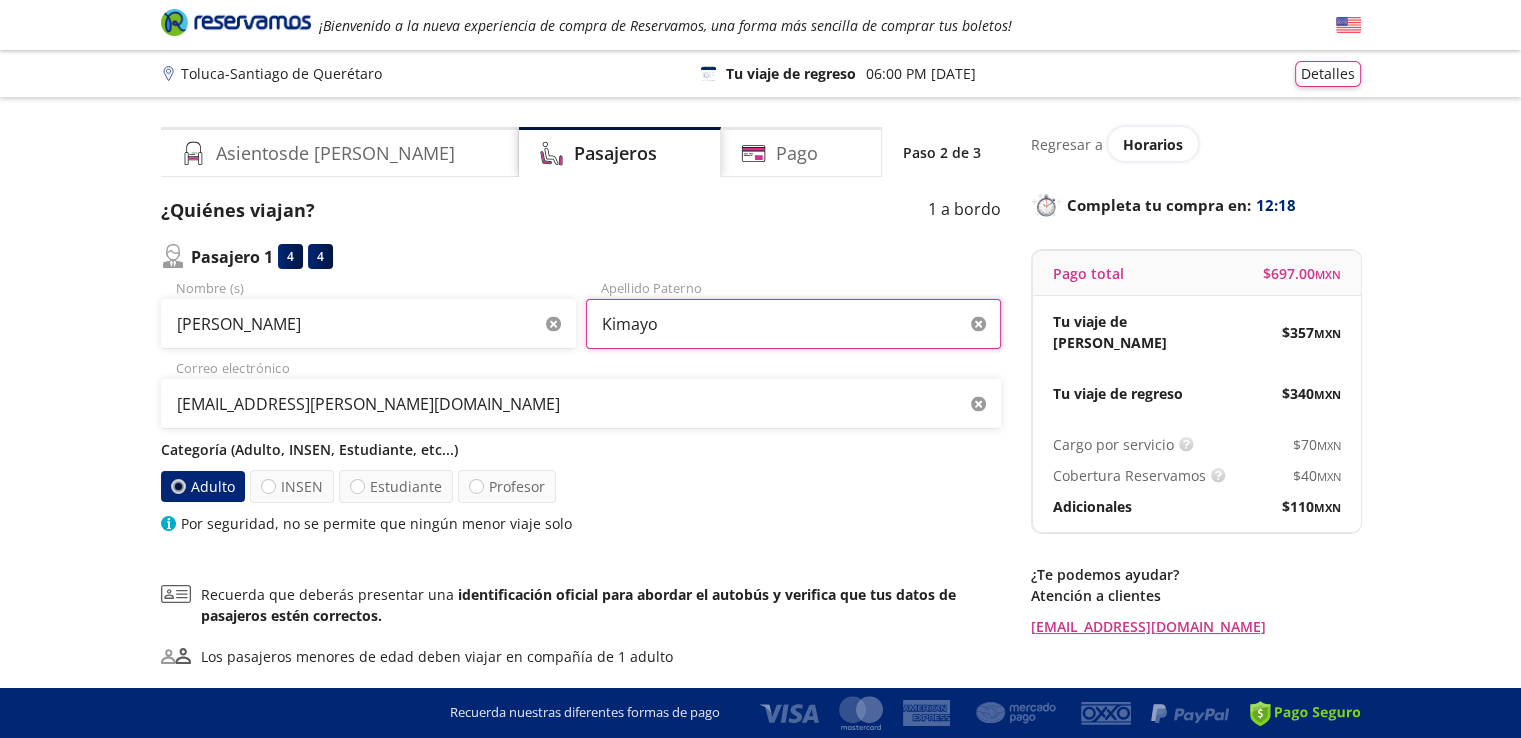 drag, startPoint x: 680, startPoint y: 327, endPoint x: 614, endPoint y: 330, distance: 66.068146 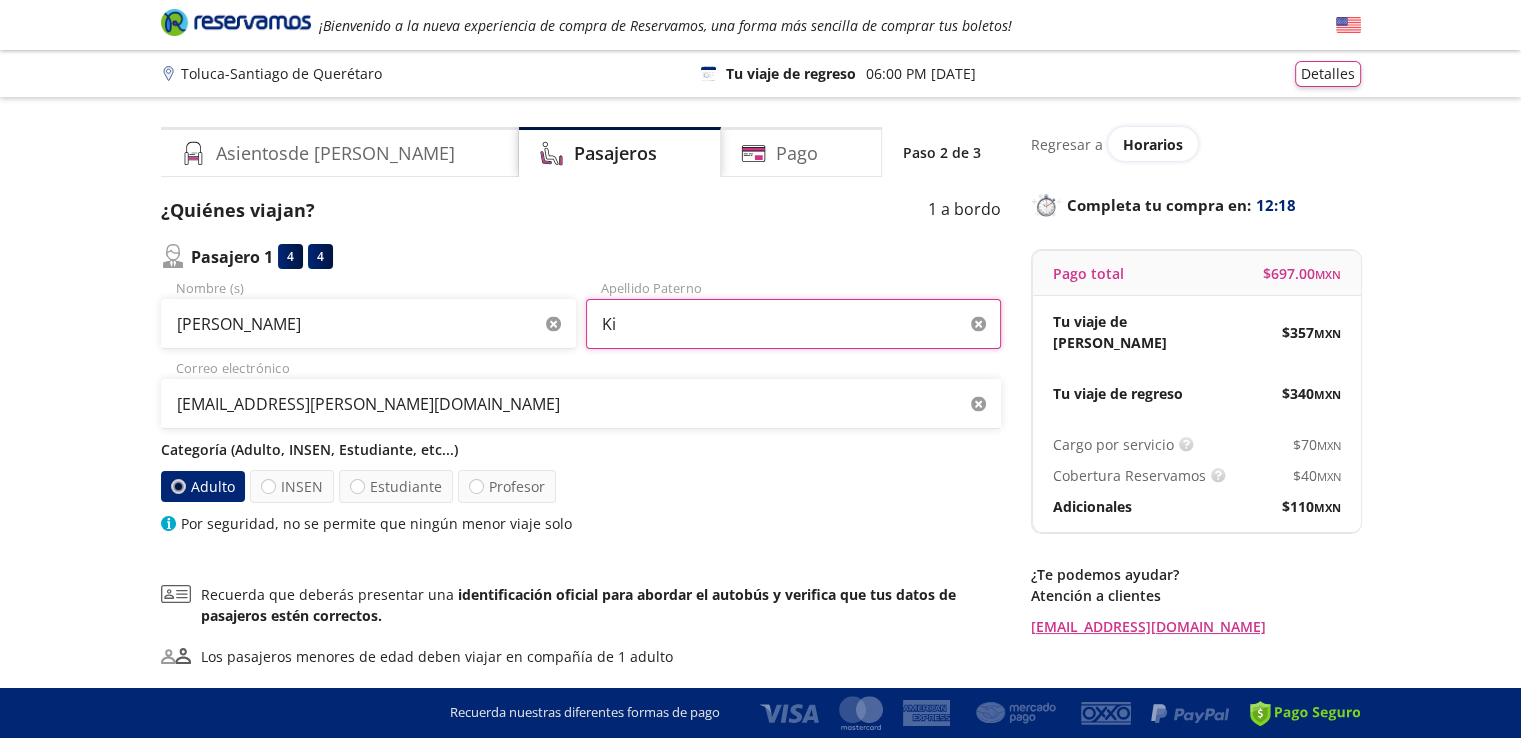 type on "K" 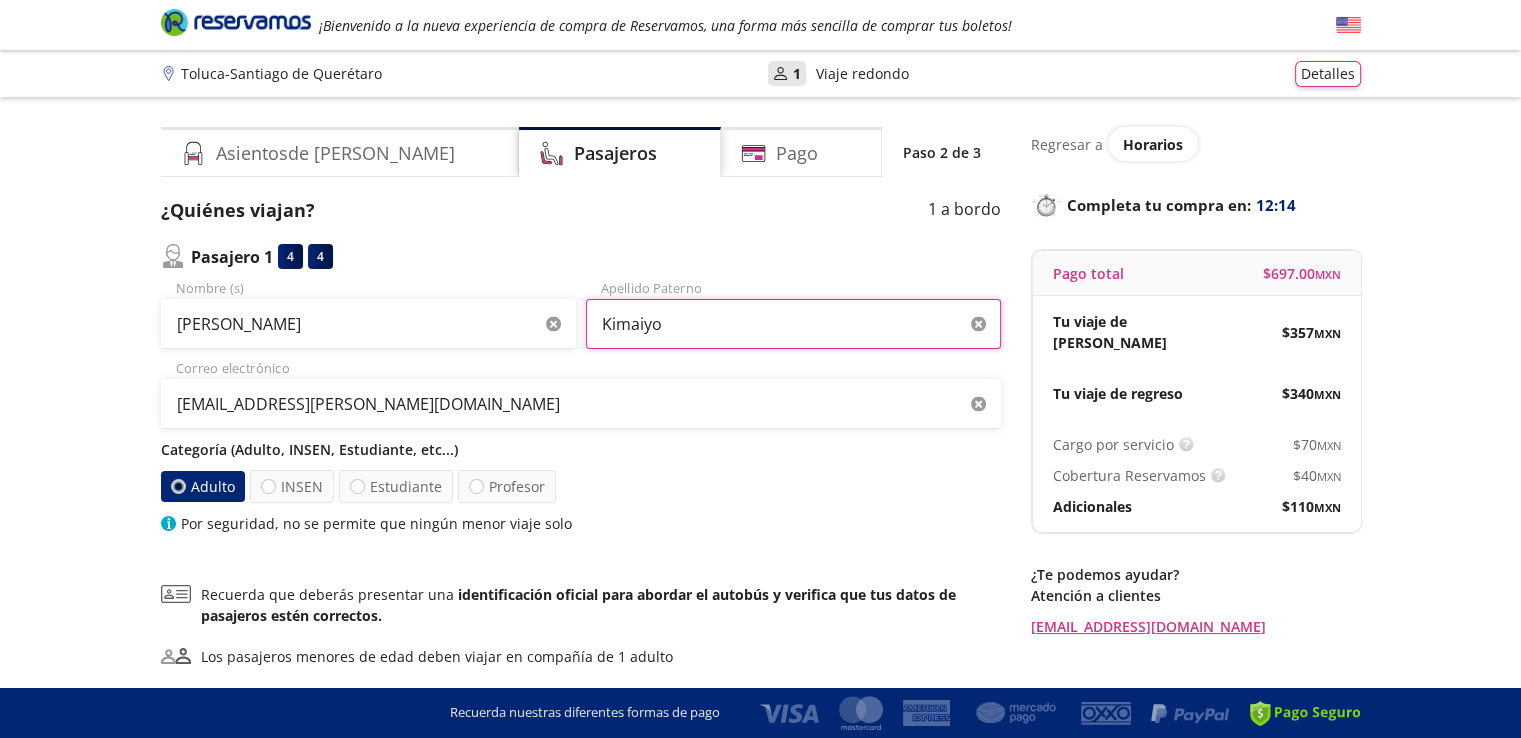 type on "Kimaiyo" 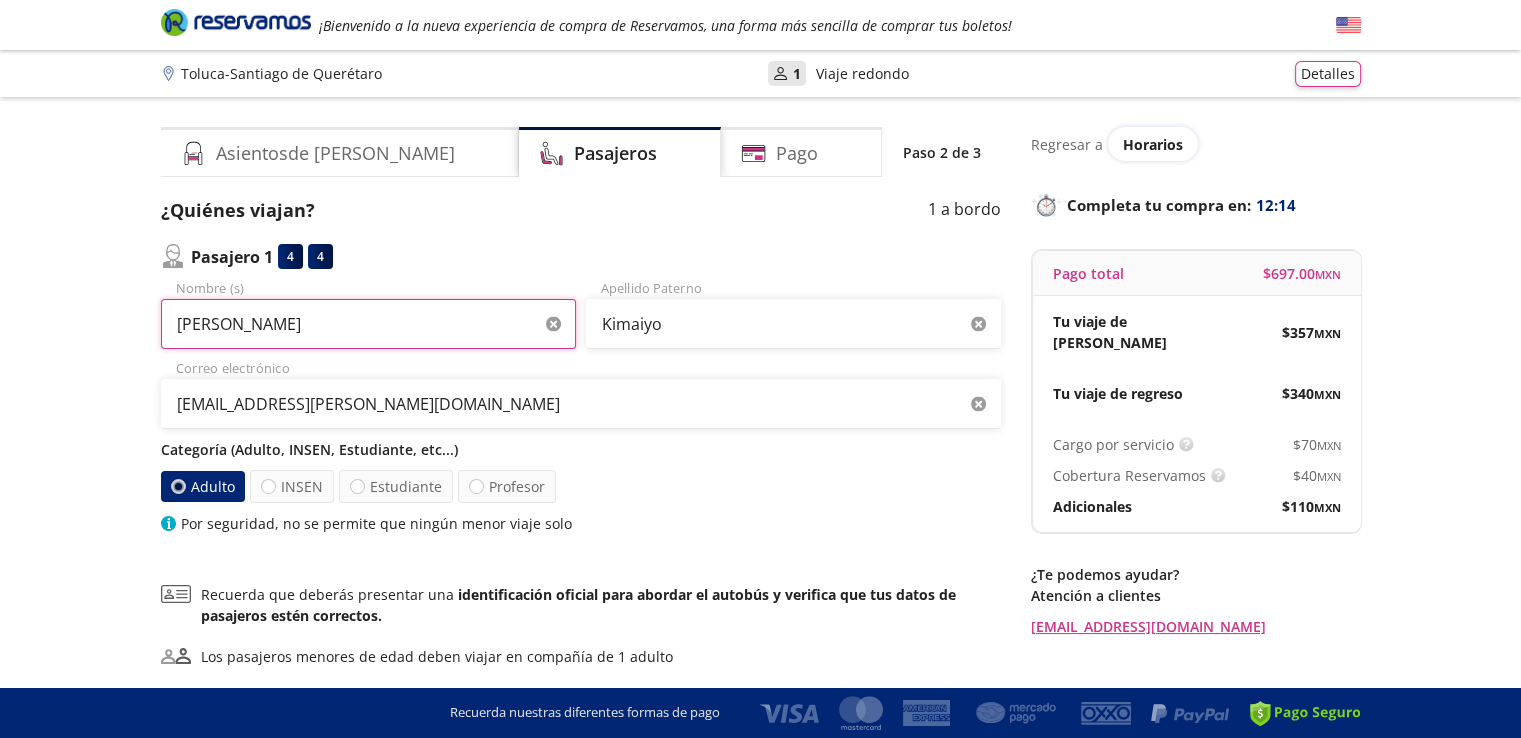 click on "[PERSON_NAME]" at bounding box center [368, 324] 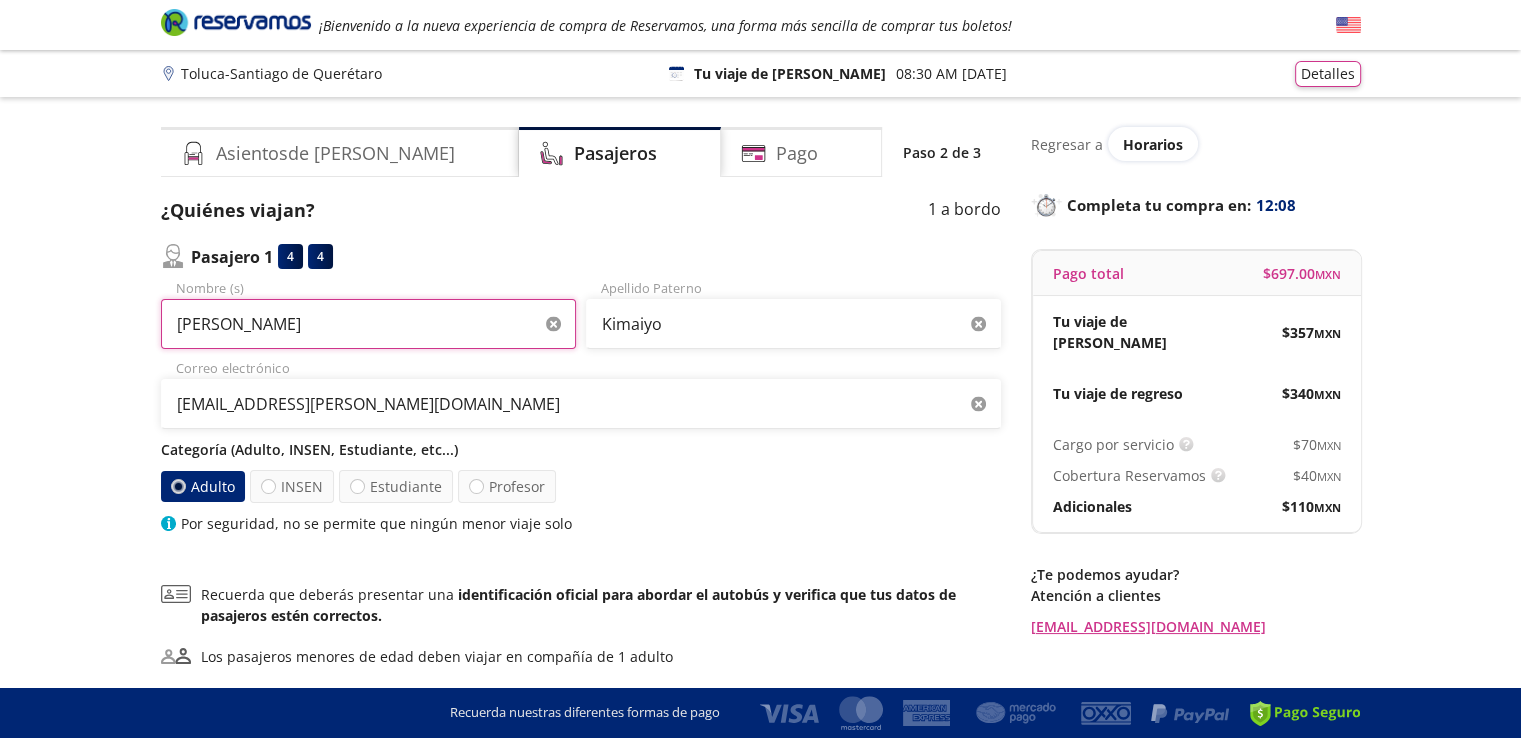 type on "[PERSON_NAME]" 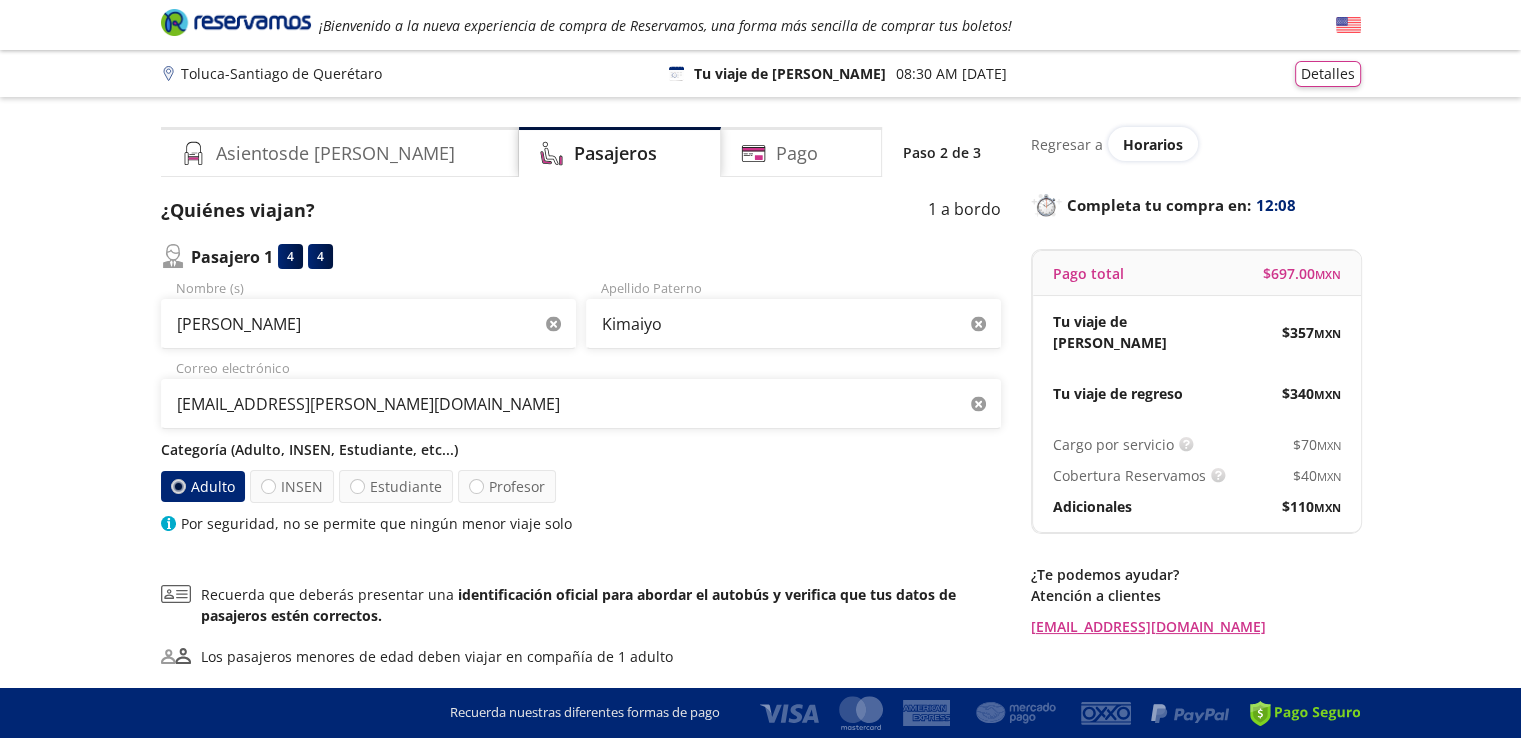 click on "Group 9 Created with Sketch. Datos para la compra Toluca  -  [PERSON_NAME] de Querétaro ¡Bienvenido a la nueva experiencia de compra de Reservamos, una forma más sencilla de comprar tus boletos! Completa tu compra en : 12:08 Toluca  -  [GEOGRAPHIC_DATA] de Querétaro 126 Tu viaje de [PERSON_NAME] 08:30 AM [DATE] Detalles Completa tu compra en : 12:08 Asientos  de [PERSON_NAME] Pago Paso 2 de 3 ¿Quiénes viajan? 1 a bordo Pasajero 1 4 4 [PERSON_NAME] Nombre (s) [PERSON_NAME] [PERSON_NAME] [EMAIL_ADDRESS][PERSON_NAME][DOMAIN_NAME] Correo electrónico Categoría (Adulto, INSEN, Estudiante, etc...) Adulto INSEN Estudiante Profesor Por seguridad, no se permite que ningún menor viaje solo Recuerda que deberás presentar una   identificación oficial para abordar el autobús y verifica que tus datos de pasajeros estén correctos. Los pasajeros menores de edad deben viajar en compañía de 1 adulto Siguiente Regresar a Horarios Completa tu compra en : 12:08 Pago total $ 697.00  MXN Tu viaje de [PERSON_NAME]  $ 357  MXN Tu viaje de regreso  $ 340  MXN $ 70" at bounding box center [760, 453] 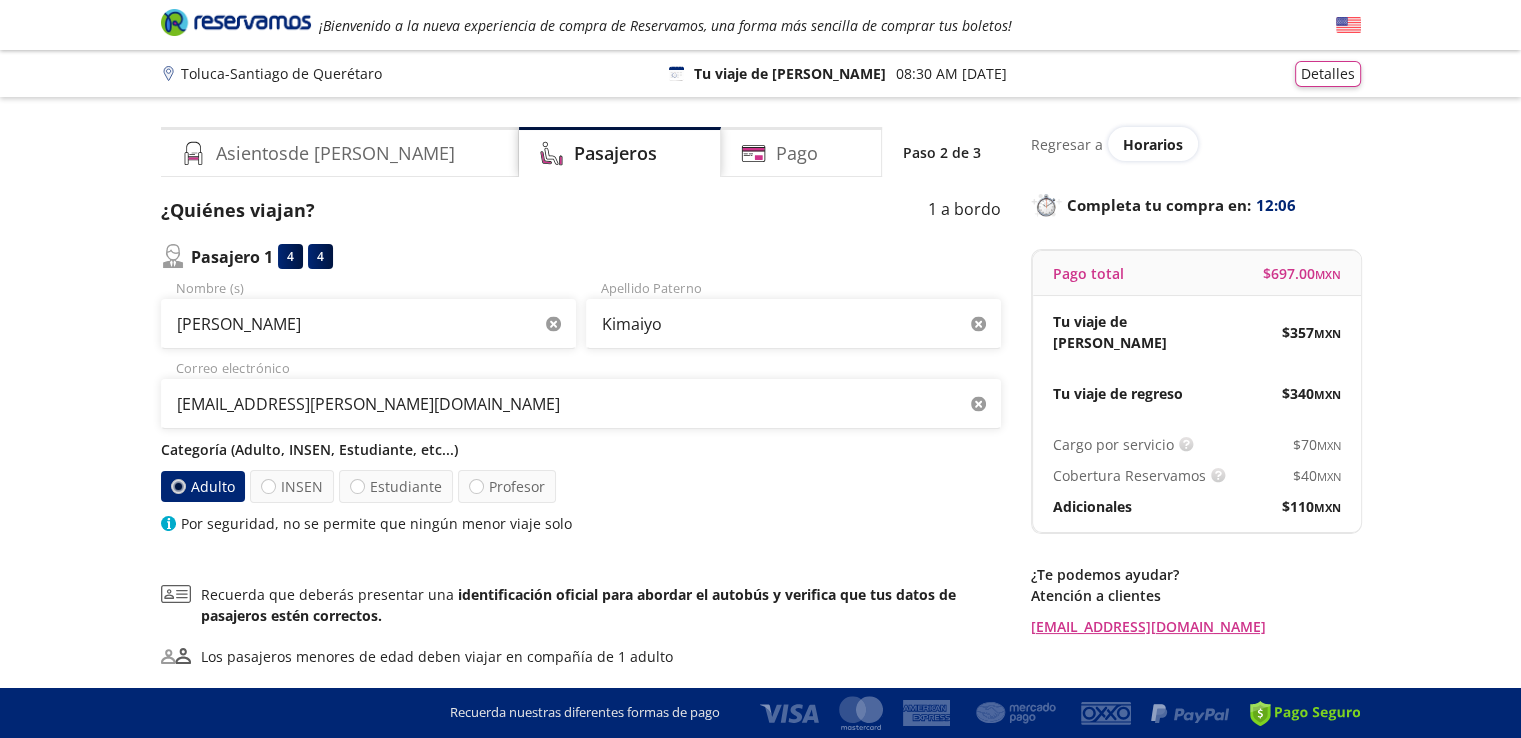 click on "Adulto INSEN Estudiante Profesor" at bounding box center (581, 486) 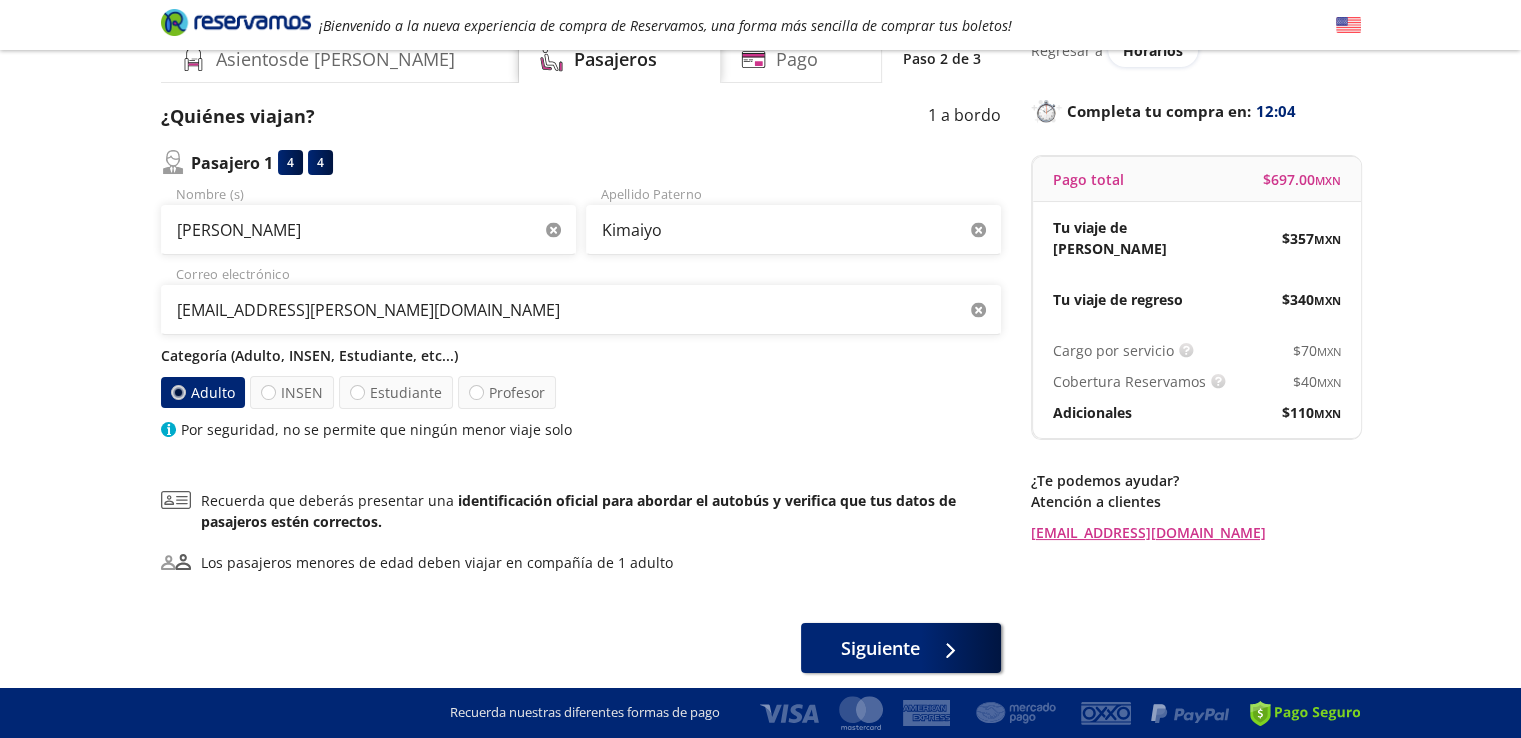 scroll, scrollTop: 168, scrollLeft: 0, axis: vertical 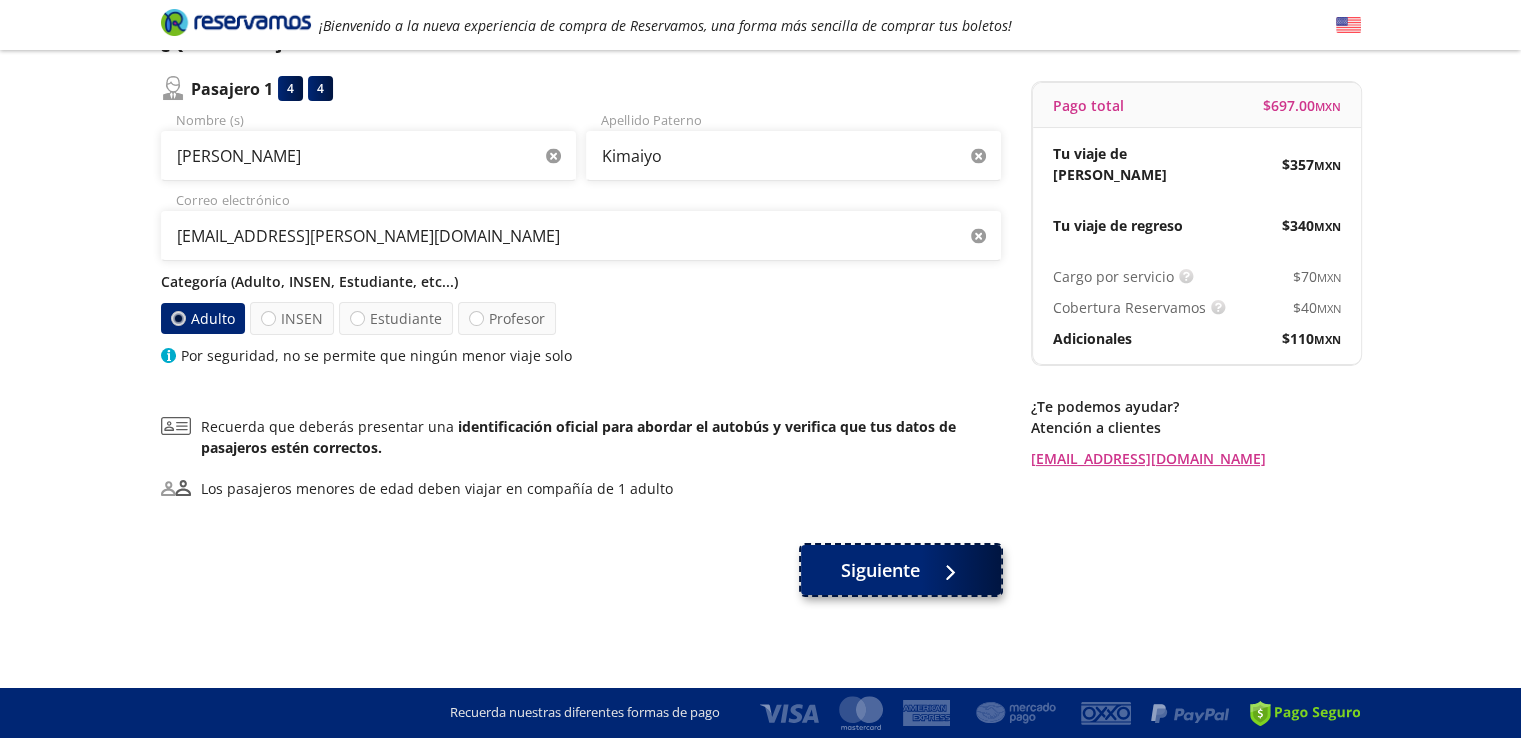 click on "Siguiente" at bounding box center (880, 570) 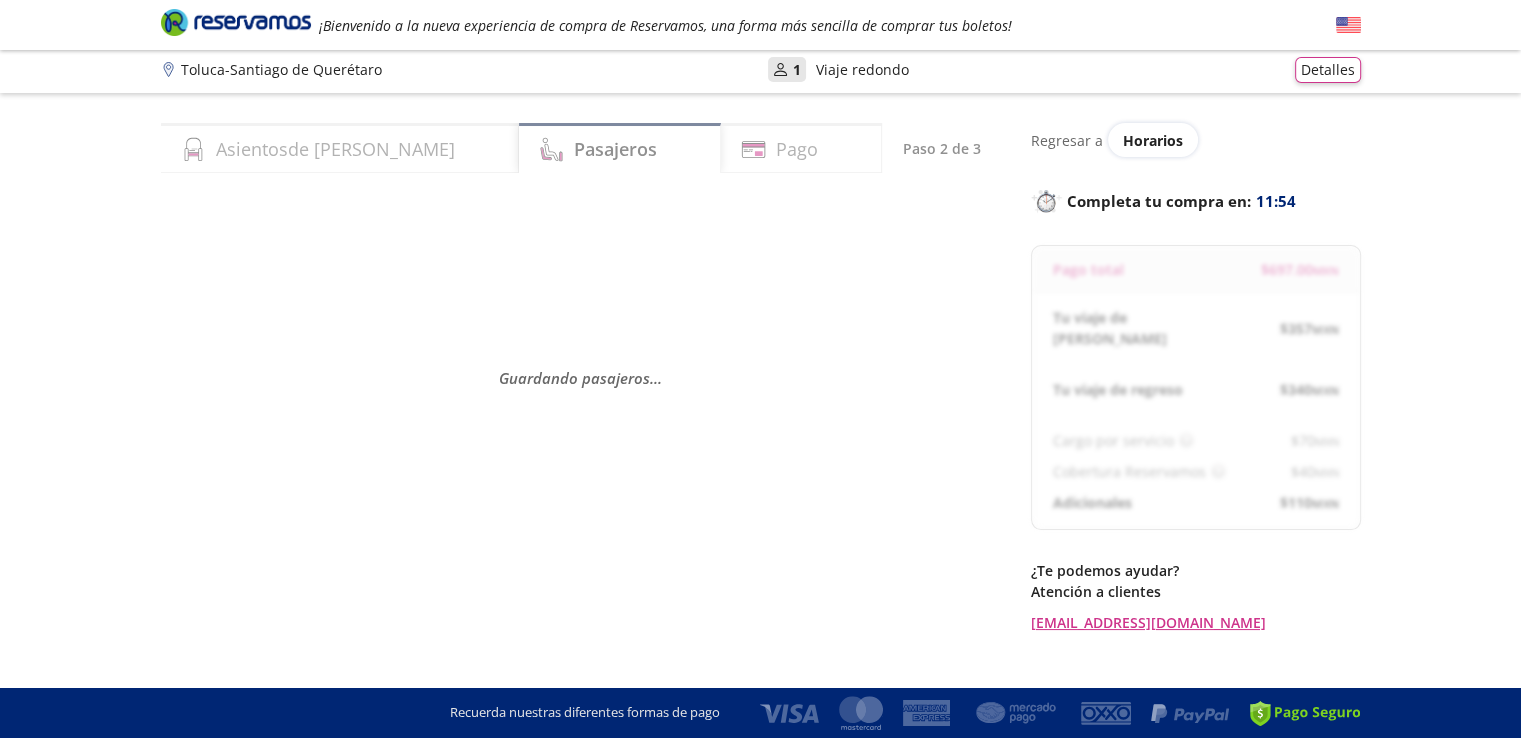 scroll, scrollTop: 0, scrollLeft: 0, axis: both 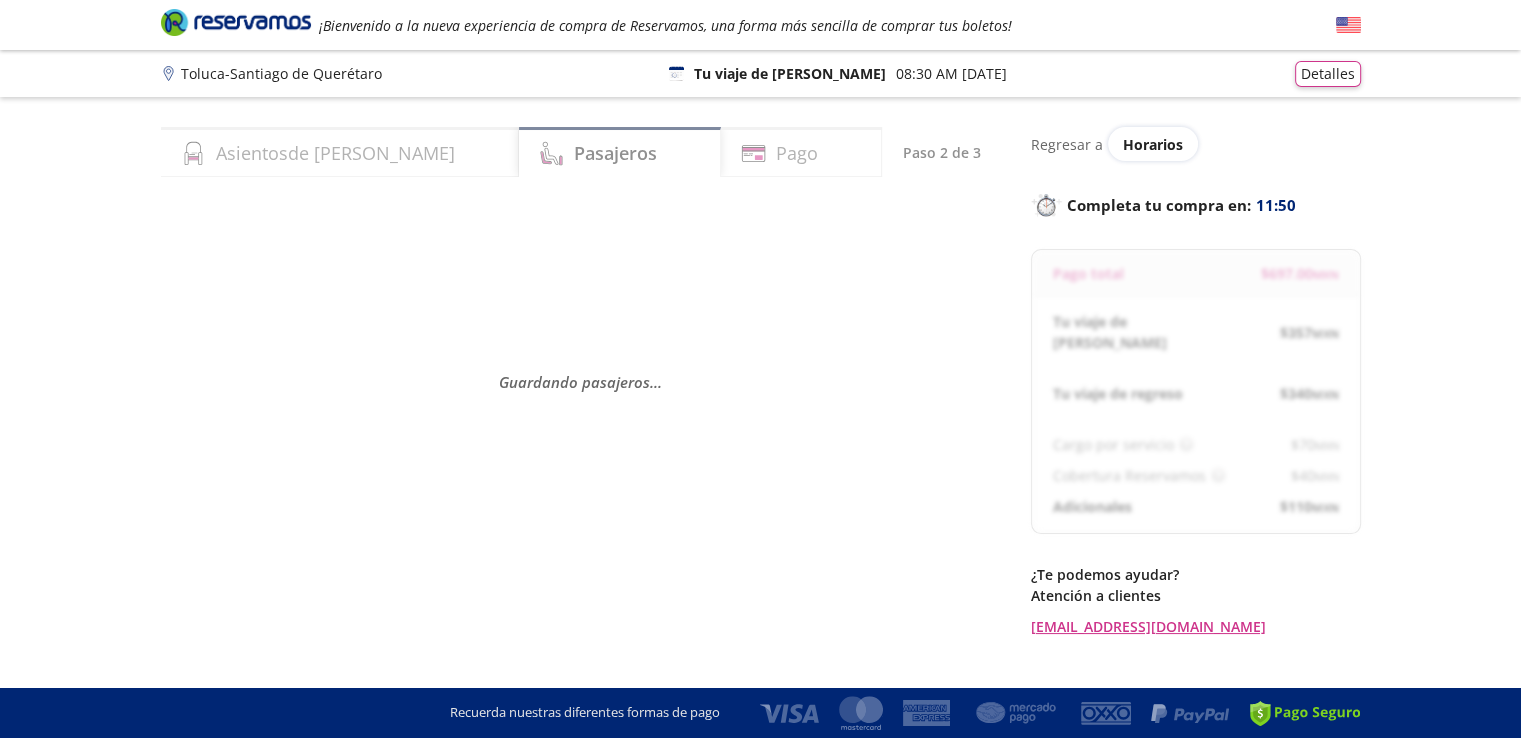 select on "MX" 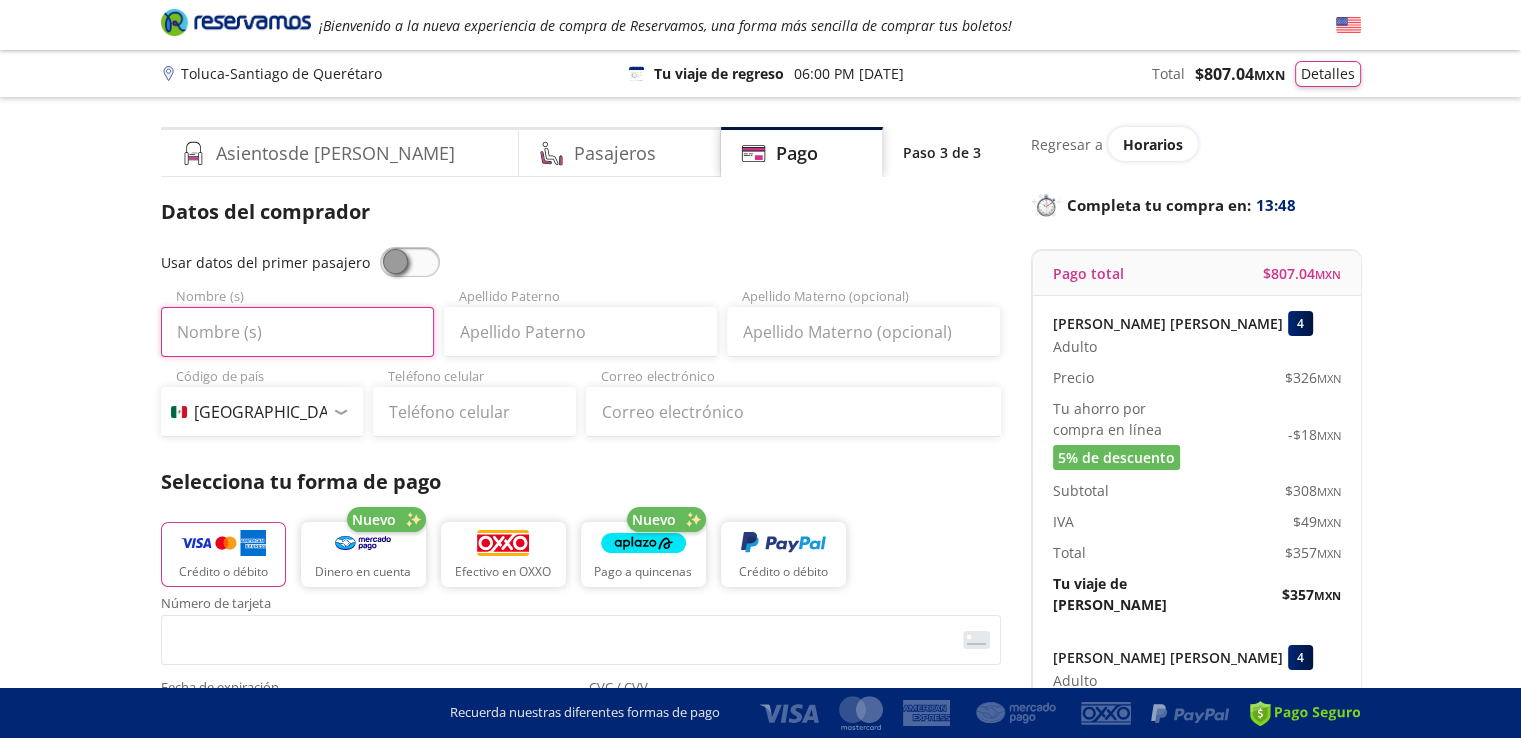click on "Nombre (s)" at bounding box center [297, 332] 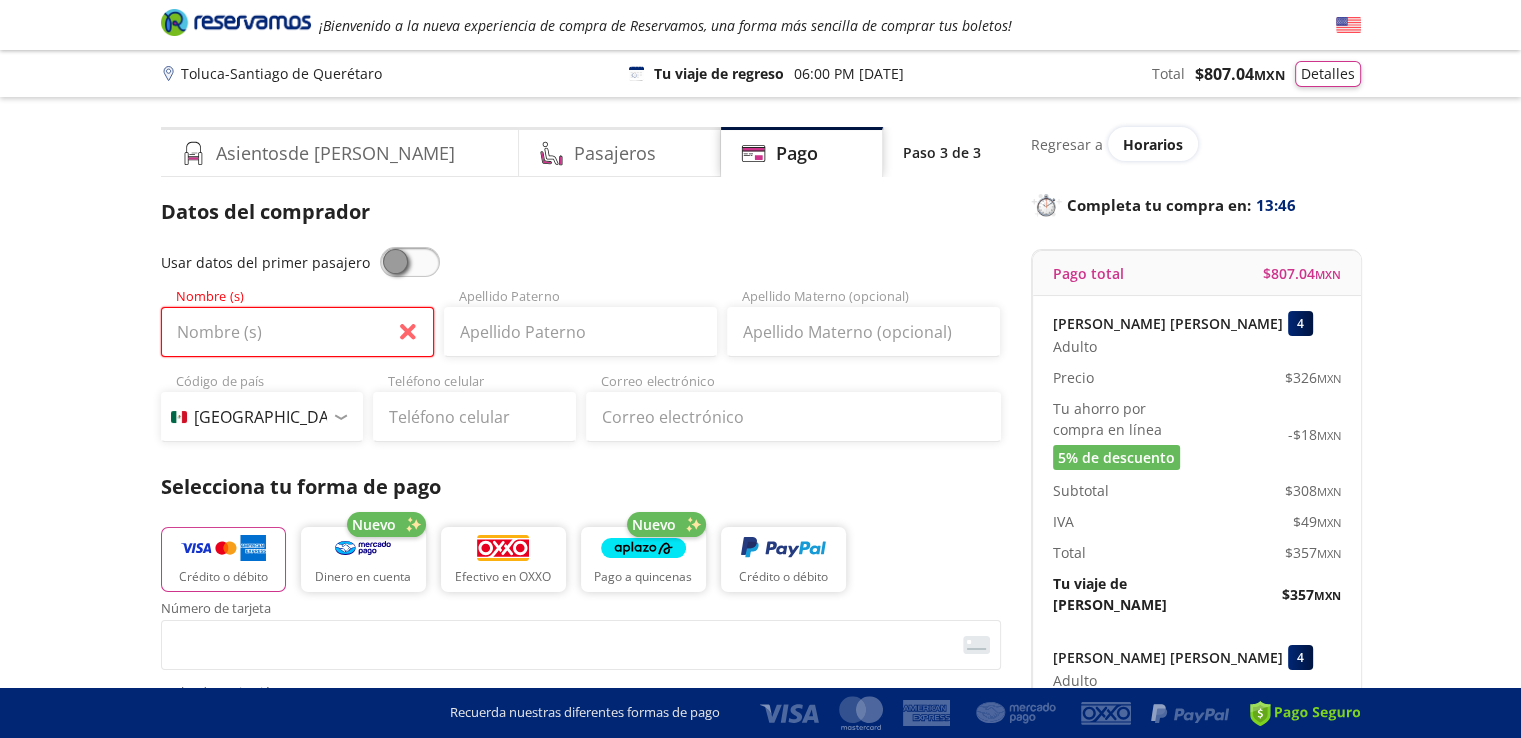 type on "[PERSON_NAME]" 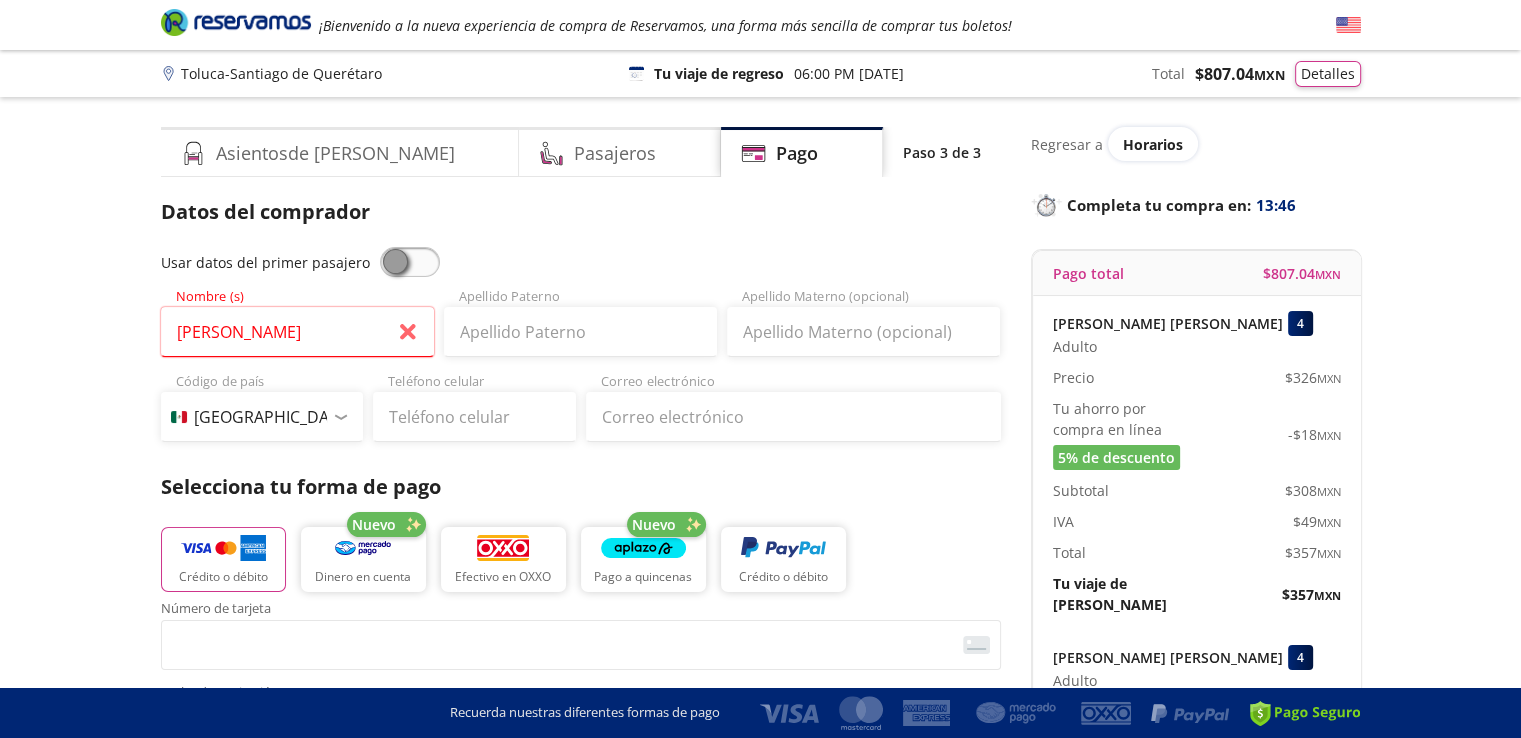 type on "[PERSON_NAME]" 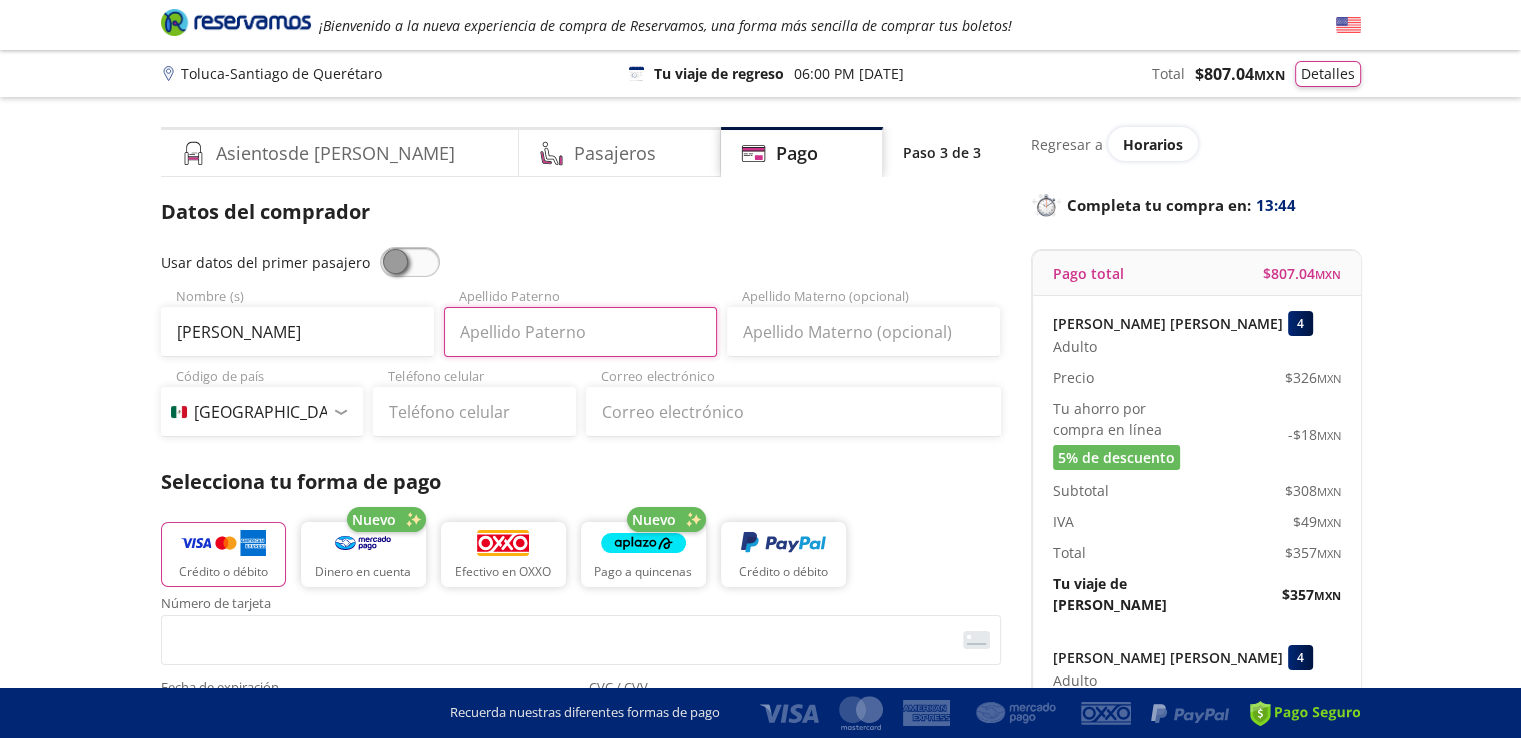 click on "Apellido Paterno" at bounding box center (580, 332) 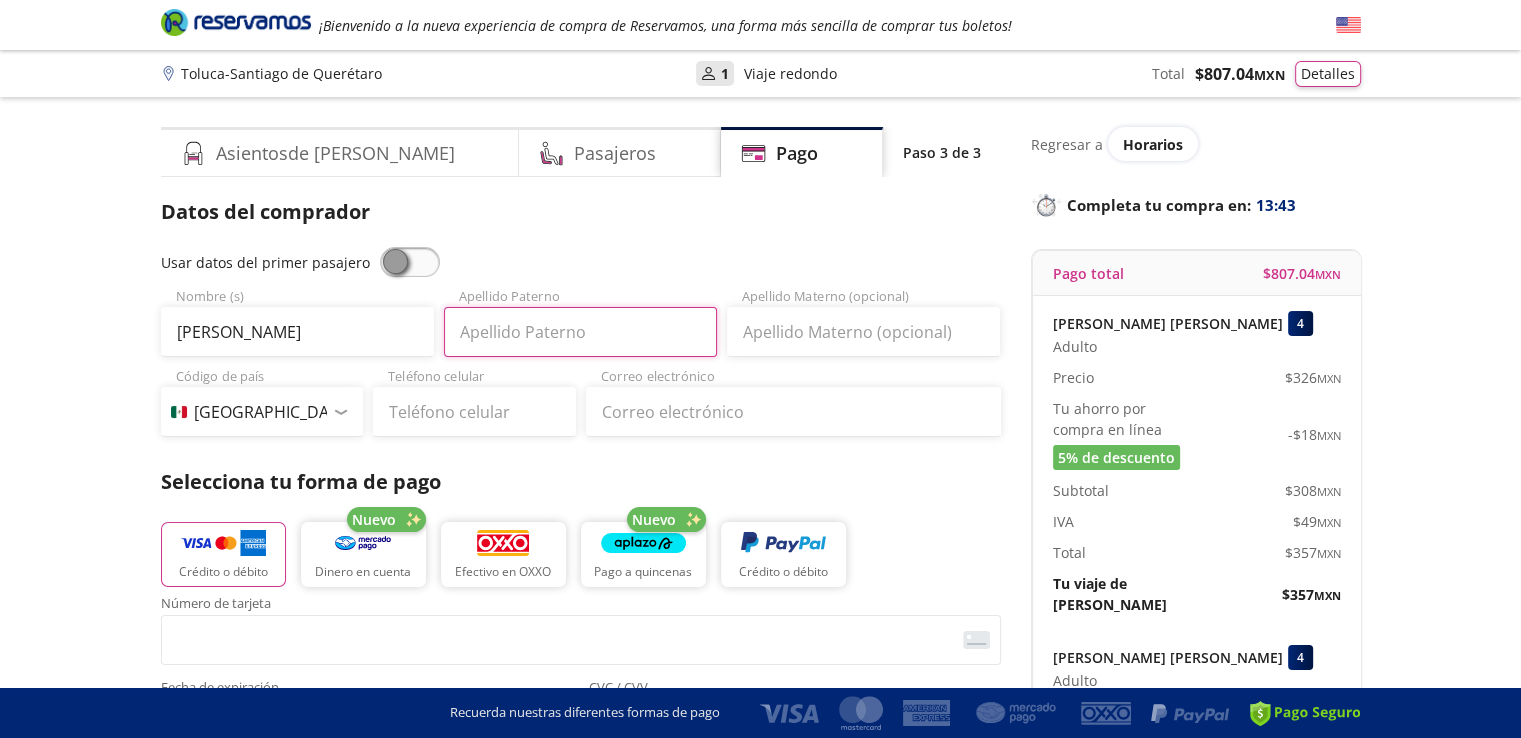 type on "[PERSON_NAME]" 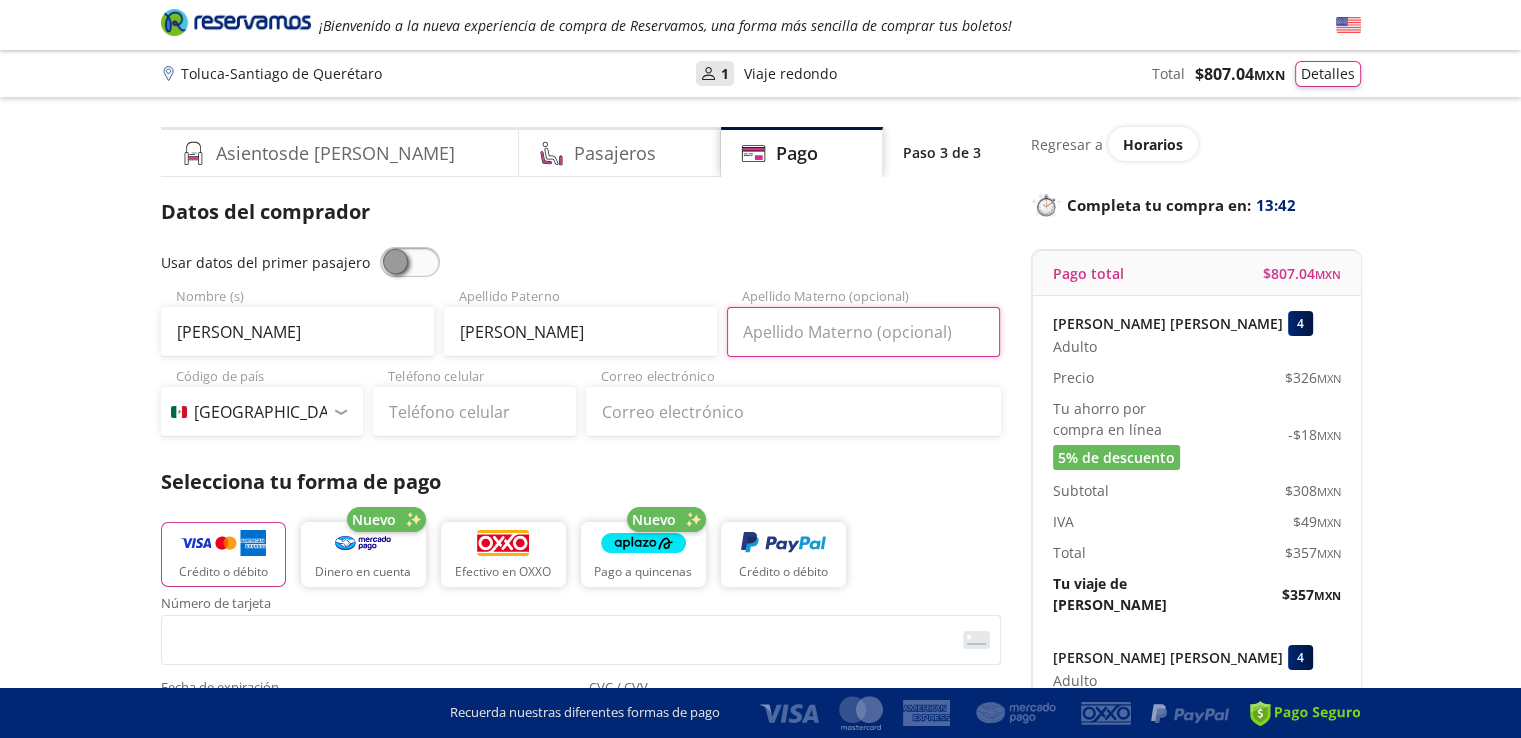 click on "Apellido Materno (opcional)" at bounding box center [863, 332] 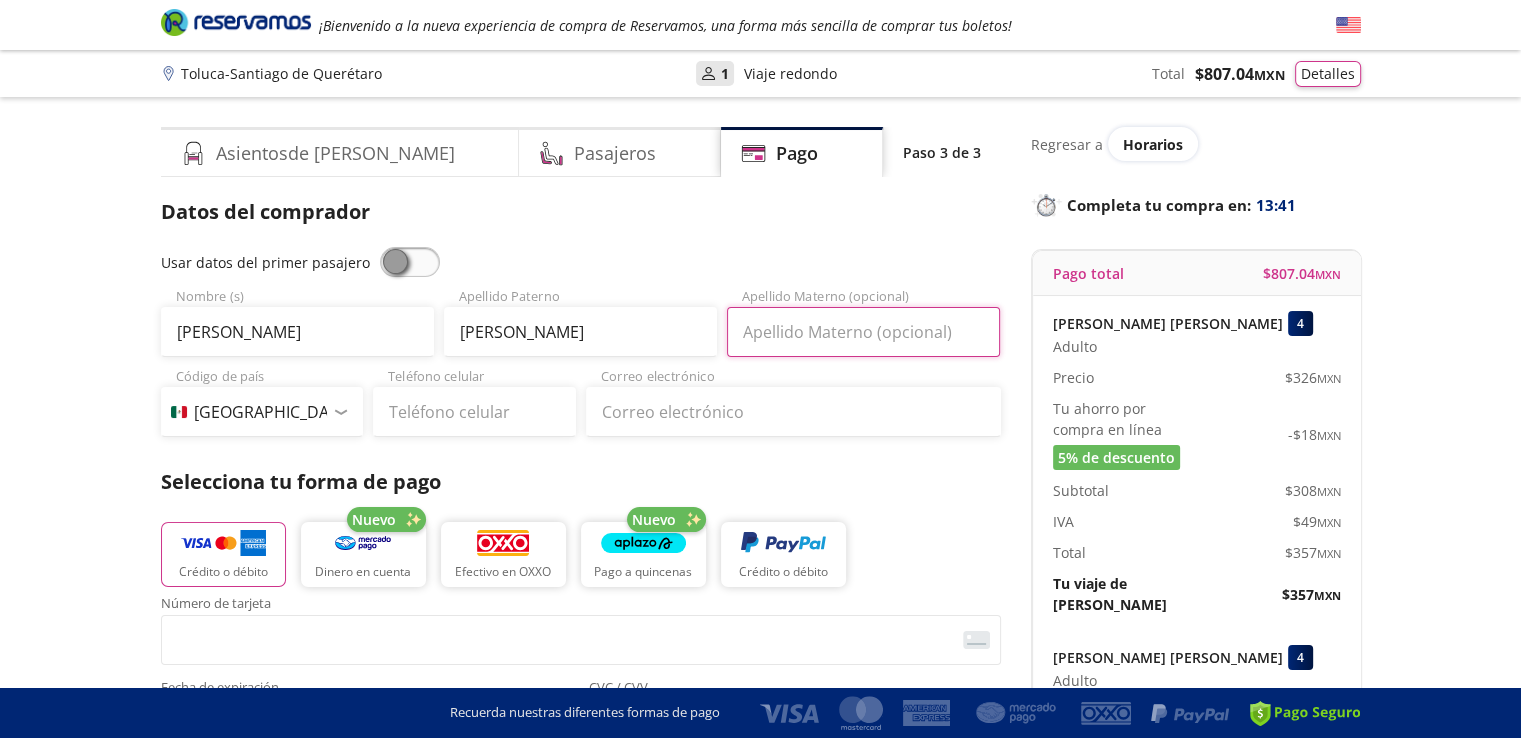 click on "Apellido Materno (opcional)" at bounding box center [863, 332] 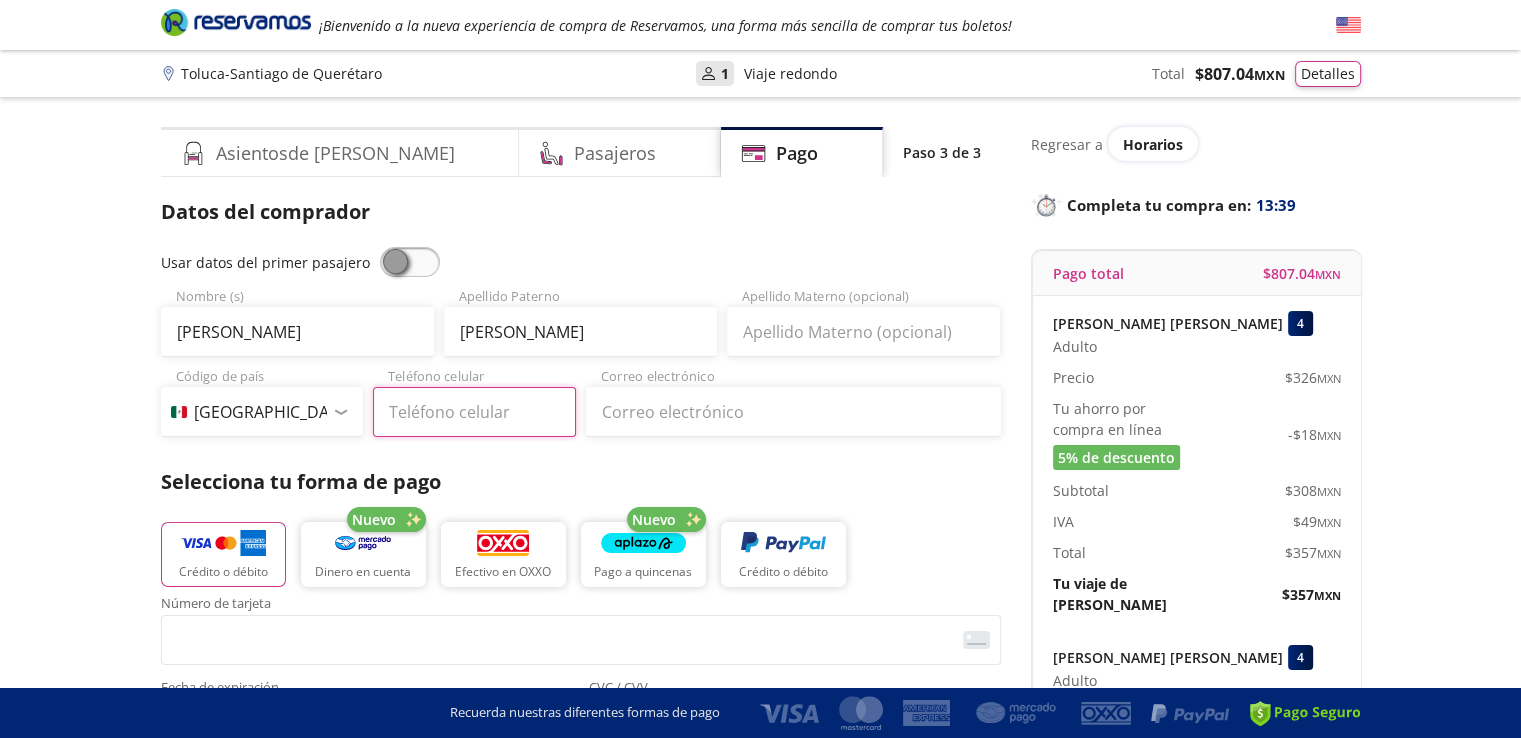 click on "Teléfono celular" at bounding box center (474, 412) 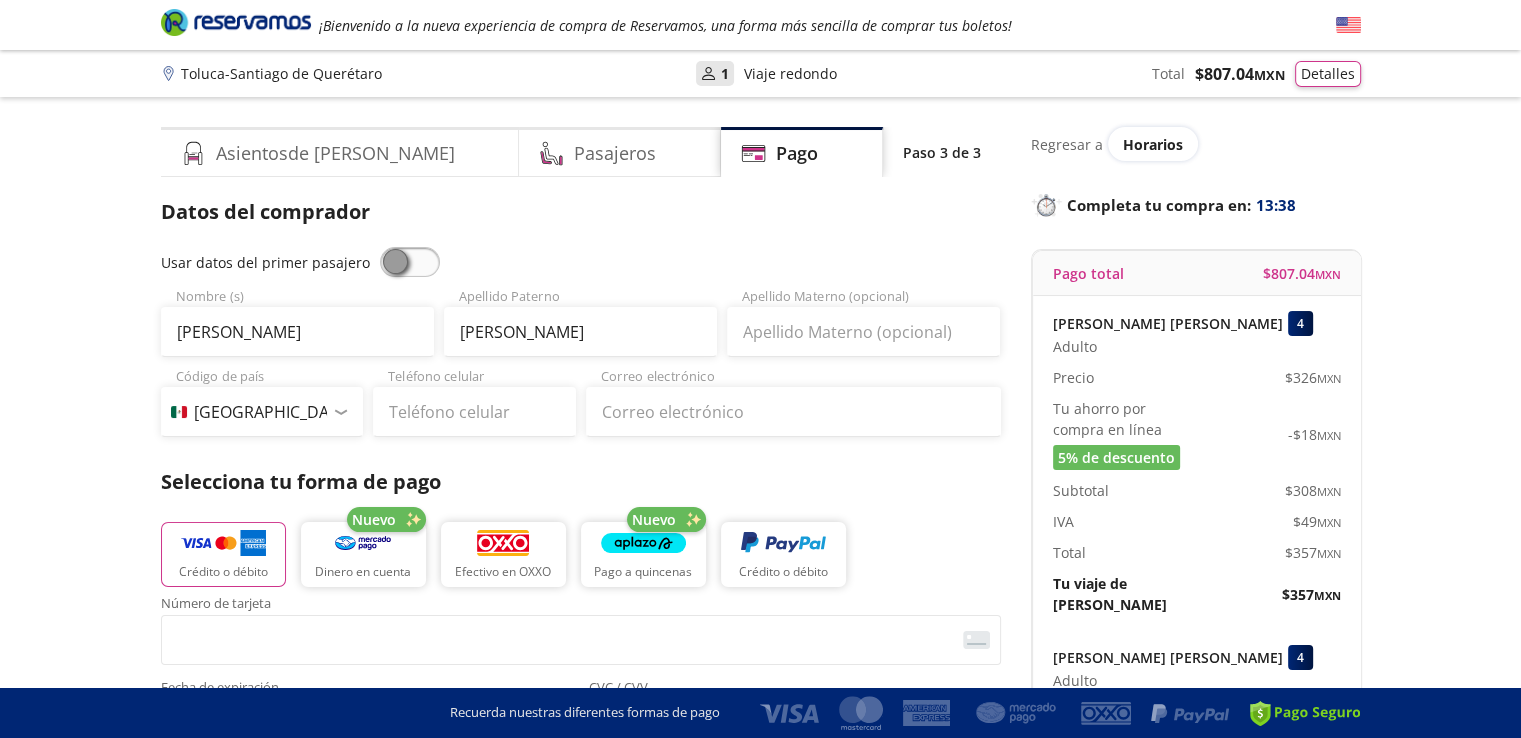 click on "Usar datos del primer pasajero [PERSON_NAME] Nombre (s) [PERSON_NAME] Apellido [PERSON_NAME] Apellido Materno (opcional) Código de país [GEOGRAPHIC_DATA] +1 [GEOGRAPHIC_DATA] +52 [GEOGRAPHIC_DATA] +57 [GEOGRAPHIC_DATA] +55 [GEOGRAPHIC_DATA] +93 [GEOGRAPHIC_DATA] +355 [GEOGRAPHIC_DATA] +49 [GEOGRAPHIC_DATA] +376 [GEOGRAPHIC_DATA] +244 [GEOGRAPHIC_DATA] +1 [GEOGRAPHIC_DATA] +1 [GEOGRAPHIC_DATA] +966 [GEOGRAPHIC_DATA] +213 [GEOGRAPHIC_DATA] +54 [GEOGRAPHIC_DATA] +374 [GEOGRAPHIC_DATA] +297 [GEOGRAPHIC_DATA] +61 [GEOGRAPHIC_DATA] +43 [GEOGRAPHIC_DATA] +994 [GEOGRAPHIC_DATA] +1 [GEOGRAPHIC_DATA] +880 [GEOGRAPHIC_DATA] +1 [GEOGRAPHIC_DATA] +973 [GEOGRAPHIC_DATA] +32 [GEOGRAPHIC_DATA] +501 [GEOGRAPHIC_DATA] +229 [GEOGRAPHIC_DATA] +1 [GEOGRAPHIC_DATA] +375 [GEOGRAPHIC_DATA] +95 [GEOGRAPHIC_DATA] +591 [GEOGRAPHIC_DATA] +387 Botsuana +267 [GEOGRAPHIC_DATA] +673 [GEOGRAPHIC_DATA] +359 [GEOGRAPHIC_DATA] +226 [GEOGRAPHIC_DATA] +257 [GEOGRAPHIC_DATA] +975 [GEOGRAPHIC_DATA] +238 [GEOGRAPHIC_DATA] +855 [GEOGRAPHIC_DATA] +237 [GEOGRAPHIC_DATA] +1 [GEOGRAPHIC_DATA] [GEOGRAPHIC_DATA] +599 [GEOGRAPHIC_DATA] +235 [GEOGRAPHIC_DATA] +56 [GEOGRAPHIC_DATA] +86 [GEOGRAPHIC_DATA] +357 [GEOGRAPHIC_DATA] +269 [GEOGRAPHIC_DATA] +243 [GEOGRAPHIC_DATA] +242 [PERSON_NAME][GEOGRAPHIC_DATA] +850 [PERSON_NAME][GEOGRAPHIC_DATA] +82 [GEOGRAPHIC_DATA] +225 [GEOGRAPHIC_DATA] +506 [GEOGRAPHIC_DATA] +385 [GEOGRAPHIC_DATA] +53 [GEOGRAPHIC_DATA] +599 [GEOGRAPHIC_DATA] +45 [GEOGRAPHIC_DATA] +1 [GEOGRAPHIC_DATA] +593 [GEOGRAPHIC_DATA] +20 [GEOGRAPHIC_DATA] +[GEOGRAPHIC_DATA] +971 [GEOGRAPHIC_DATA] +291 [US_STATE] +1" at bounding box center (581, 342) 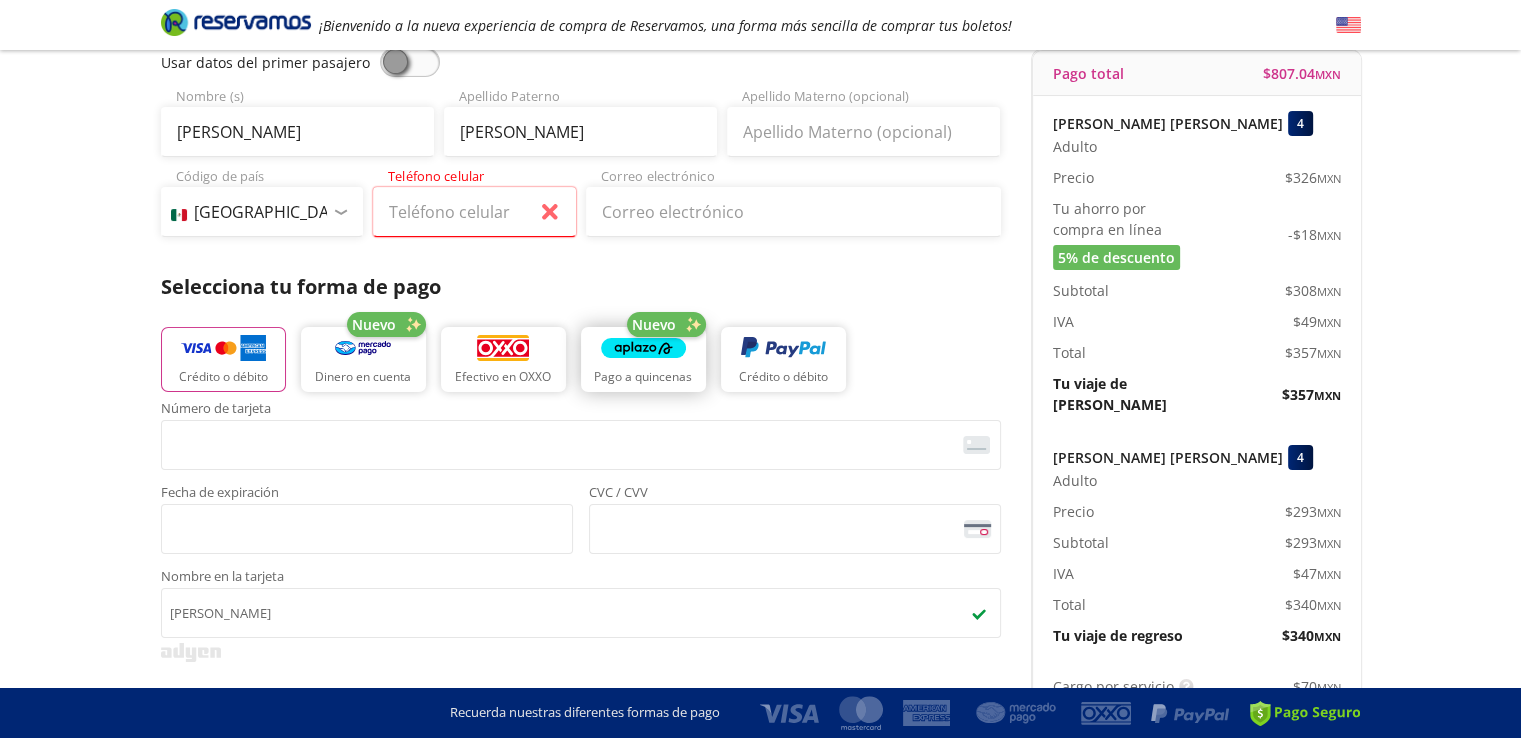 scroll, scrollTop: 100, scrollLeft: 0, axis: vertical 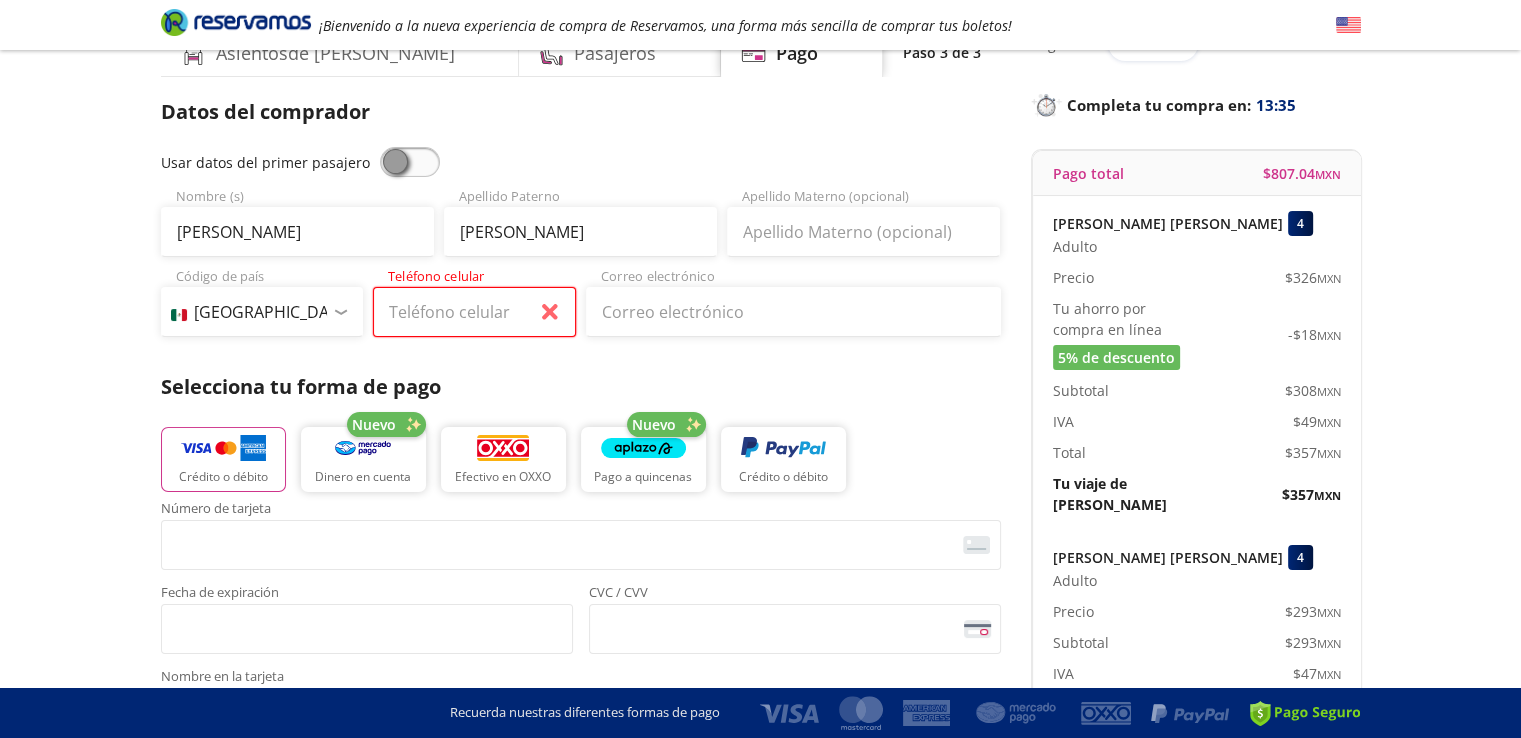 click on "Teléfono celular" at bounding box center (474, 312) 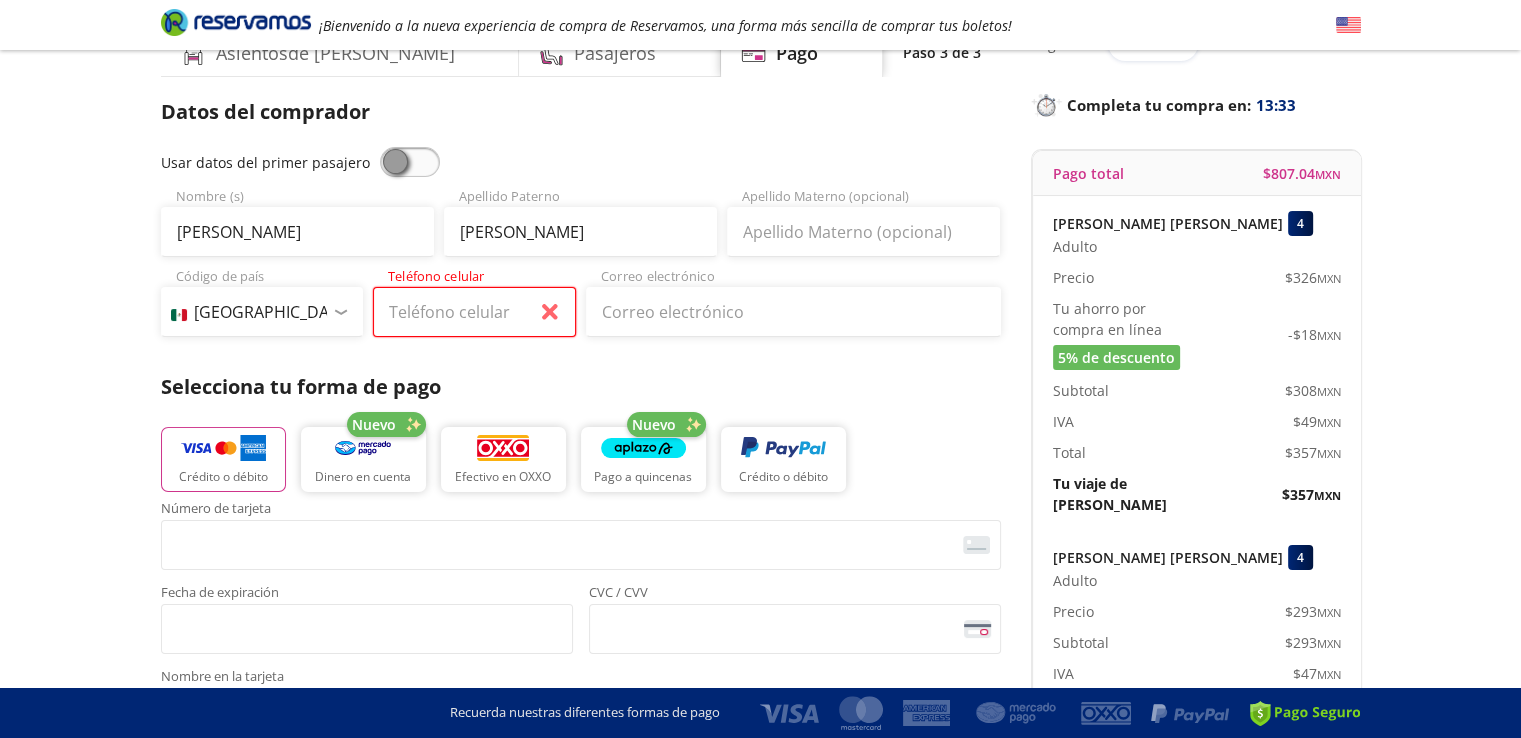 type on "[PHONE_NUMBER]" 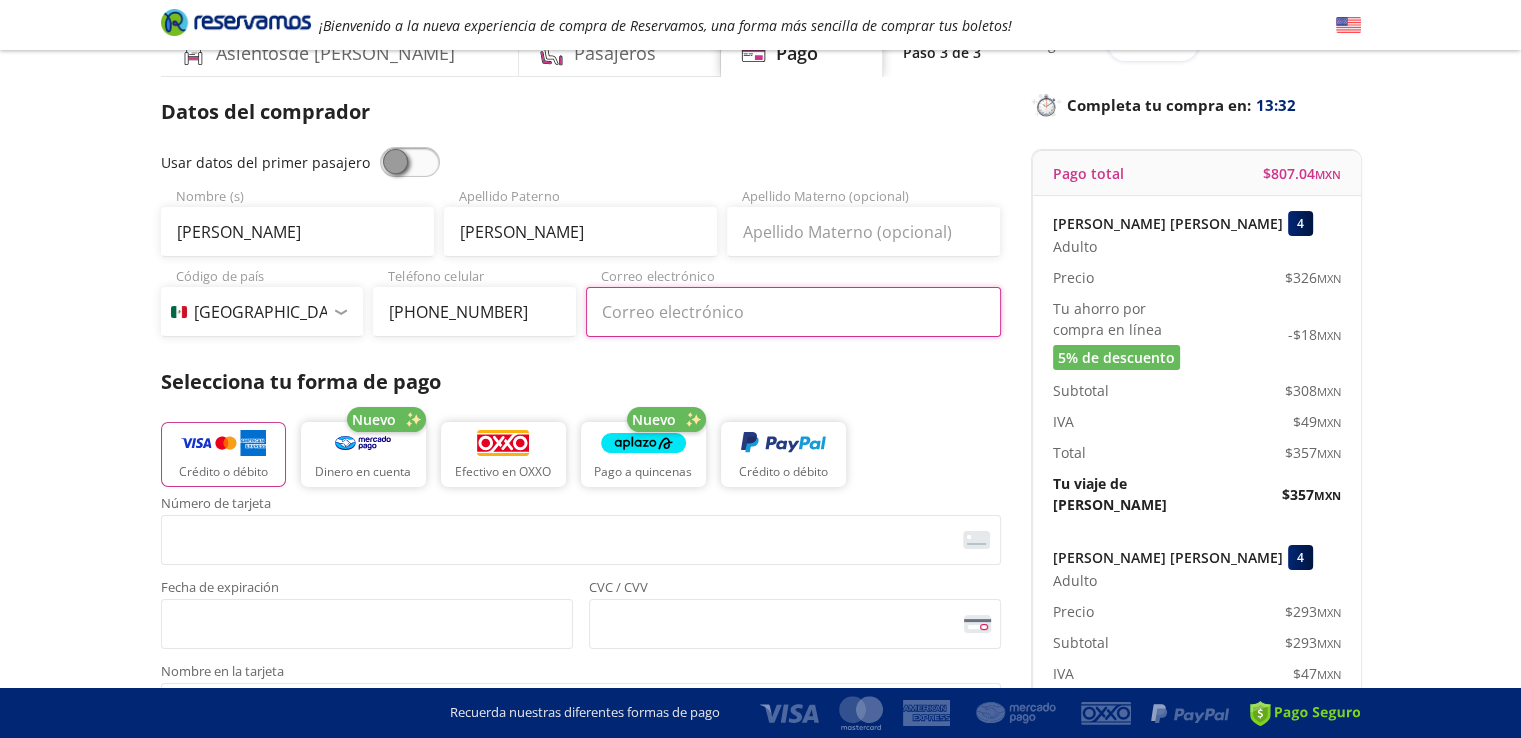 click on "Correo electrónico" at bounding box center [793, 312] 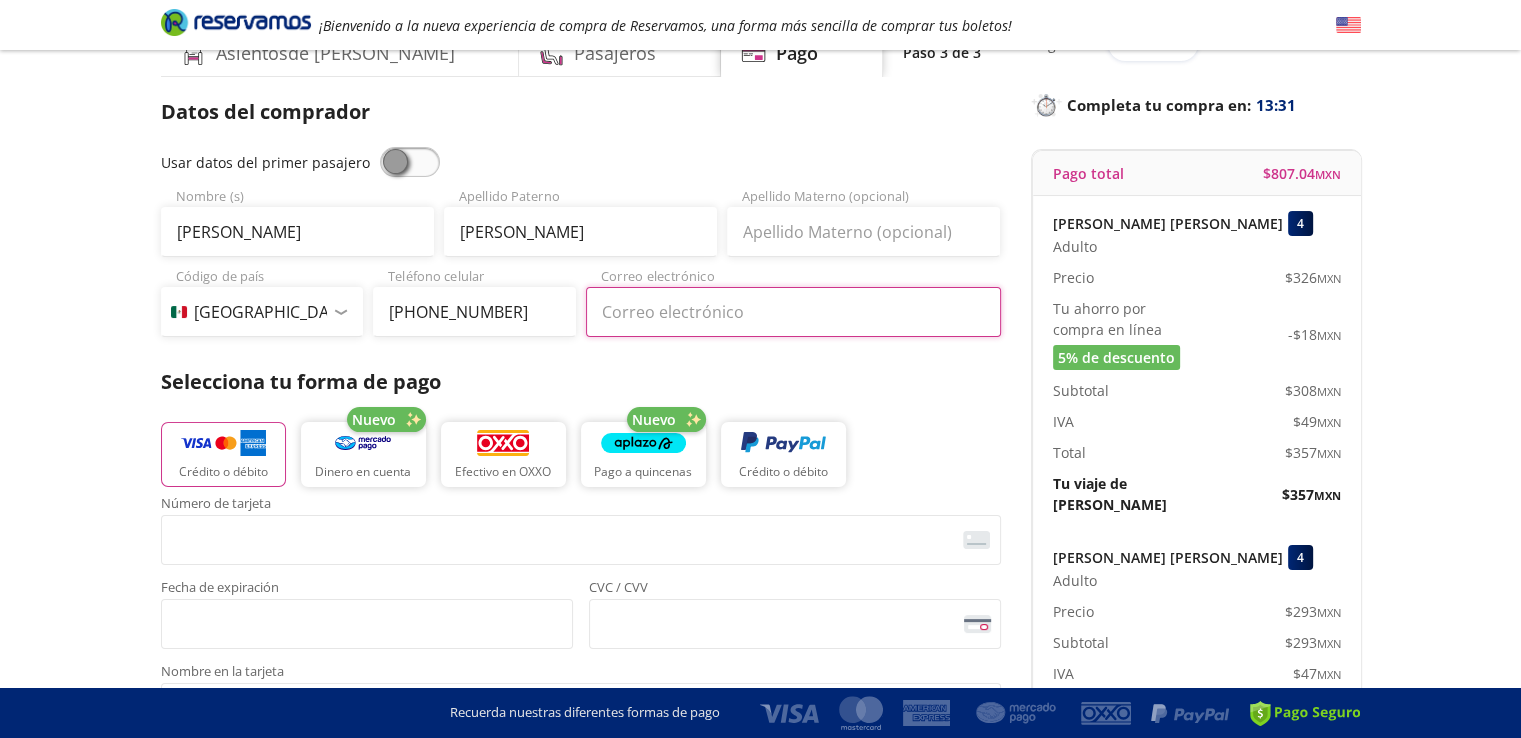 type on "[EMAIL_ADDRESS][PERSON_NAME][DOMAIN_NAME]" 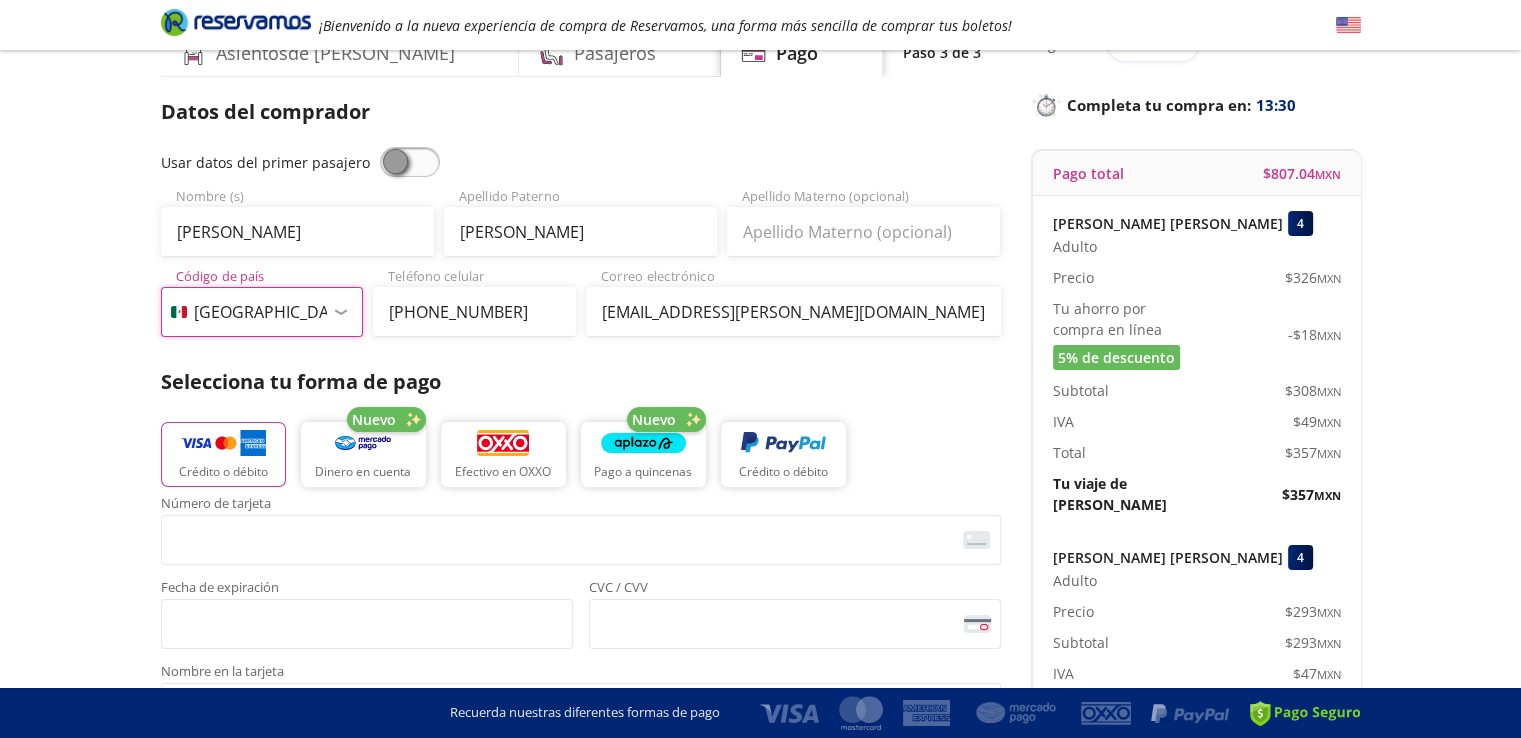 click on "Código de país [GEOGRAPHIC_DATA] +1 [GEOGRAPHIC_DATA] +52 [GEOGRAPHIC_DATA] +57 [GEOGRAPHIC_DATA] +55 [GEOGRAPHIC_DATA] +93 [GEOGRAPHIC_DATA] +355 [GEOGRAPHIC_DATA] +49 [GEOGRAPHIC_DATA] +376 [GEOGRAPHIC_DATA] +244 [GEOGRAPHIC_DATA] +1 [GEOGRAPHIC_DATA] +1 [GEOGRAPHIC_DATA] +966 [GEOGRAPHIC_DATA] +213 [GEOGRAPHIC_DATA] +54 [GEOGRAPHIC_DATA] +374 [GEOGRAPHIC_DATA] +297 [GEOGRAPHIC_DATA] +61 [GEOGRAPHIC_DATA] +43 [GEOGRAPHIC_DATA] +994 [GEOGRAPHIC_DATA] +1 [GEOGRAPHIC_DATA] +880 [GEOGRAPHIC_DATA] +1 [GEOGRAPHIC_DATA] +973 [GEOGRAPHIC_DATA] +32 [GEOGRAPHIC_DATA] +501 [GEOGRAPHIC_DATA] +229 [GEOGRAPHIC_DATA] +1 [GEOGRAPHIC_DATA] +375 [GEOGRAPHIC_DATA] +95 [GEOGRAPHIC_DATA] +591 [GEOGRAPHIC_DATA] +387 Botsuana +267 [GEOGRAPHIC_DATA] +673 [GEOGRAPHIC_DATA] +359 [GEOGRAPHIC_DATA] +226 [GEOGRAPHIC_DATA] +257 [GEOGRAPHIC_DATA] +975 [GEOGRAPHIC_DATA] +238 [GEOGRAPHIC_DATA] +855 [GEOGRAPHIC_DATA] +237 [GEOGRAPHIC_DATA] +1 [GEOGRAPHIC_DATA] [GEOGRAPHIC_DATA] +599 [GEOGRAPHIC_DATA] +235 [GEOGRAPHIC_DATA] +56 [GEOGRAPHIC_DATA] +86 [GEOGRAPHIC_DATA] +357 [GEOGRAPHIC_DATA] +269 [GEOGRAPHIC_DATA] +243 [GEOGRAPHIC_DATA] +242 [PERSON_NAME][GEOGRAPHIC_DATA] +850 [PERSON_NAME][GEOGRAPHIC_DATA] +82 [GEOGRAPHIC_DATA] +225 [GEOGRAPHIC_DATA] +506 [GEOGRAPHIC_DATA] +385 [GEOGRAPHIC_DATA] +53 [GEOGRAPHIC_DATA] +599 [GEOGRAPHIC_DATA] +45 [GEOGRAPHIC_DATA] +1 [GEOGRAPHIC_DATA] +593 [GEOGRAPHIC_DATA] +20 [GEOGRAPHIC_DATA] +[GEOGRAPHIC_DATA] +971 [GEOGRAPHIC_DATA] +291 [GEOGRAPHIC_DATA] +421 [GEOGRAPHIC_DATA] +386 [GEOGRAPHIC_DATA] +34 [GEOGRAPHIC_DATA] +372 [GEOGRAPHIC_DATA] +251 [GEOGRAPHIC_DATA] +7 [GEOGRAPHIC_DATA] +679 [GEOGRAPHIC_DATA] +233" at bounding box center (262, 312) 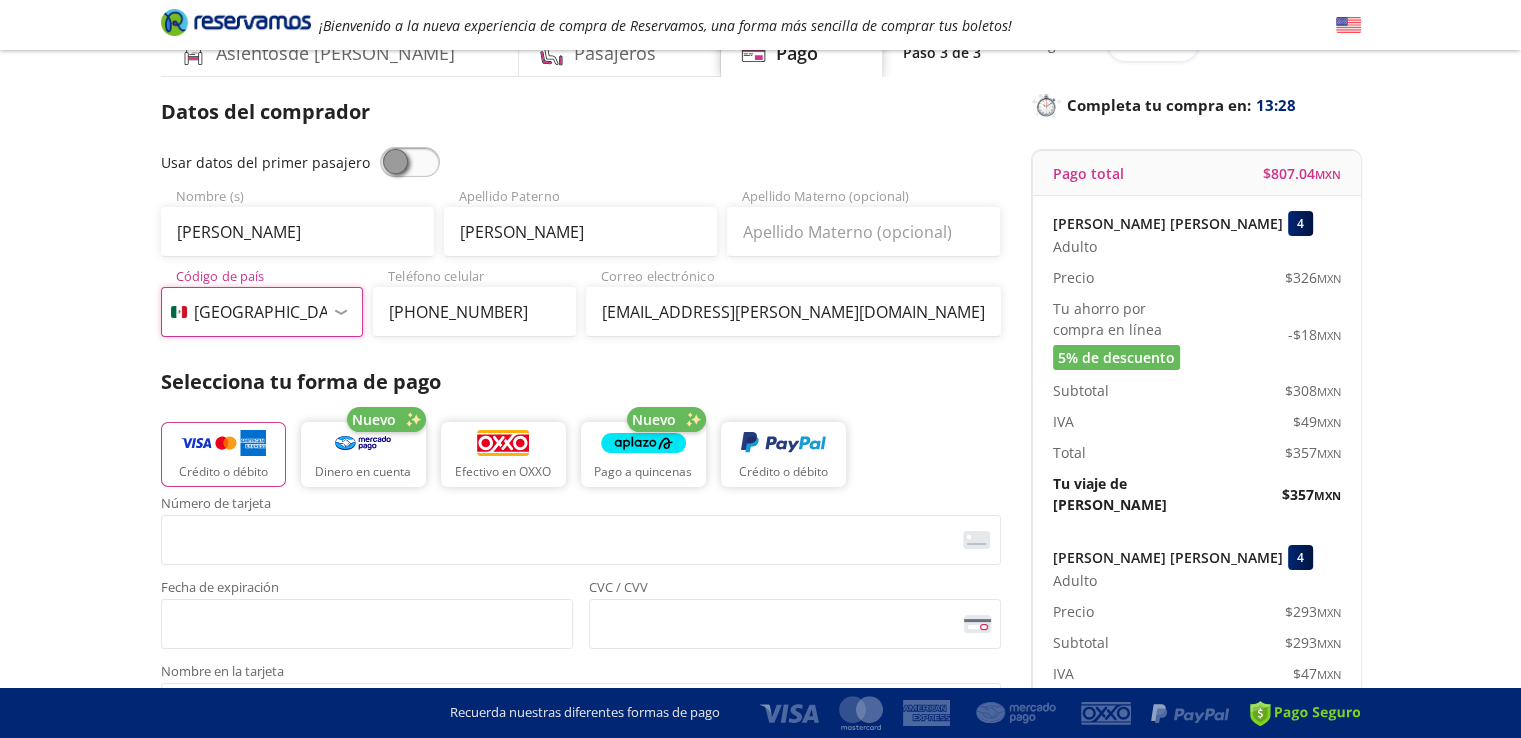 click on "Código de país [GEOGRAPHIC_DATA] +1 [GEOGRAPHIC_DATA] +52 [GEOGRAPHIC_DATA] +57 [GEOGRAPHIC_DATA] +55 [GEOGRAPHIC_DATA] +93 [GEOGRAPHIC_DATA] +355 [GEOGRAPHIC_DATA] +49 [GEOGRAPHIC_DATA] +376 [GEOGRAPHIC_DATA] +244 [GEOGRAPHIC_DATA] +1 [GEOGRAPHIC_DATA] +1 [GEOGRAPHIC_DATA] +966 [GEOGRAPHIC_DATA] +213 [GEOGRAPHIC_DATA] +54 [GEOGRAPHIC_DATA] +374 [GEOGRAPHIC_DATA] +297 [GEOGRAPHIC_DATA] +61 [GEOGRAPHIC_DATA] +43 [GEOGRAPHIC_DATA] +994 [GEOGRAPHIC_DATA] +1 [GEOGRAPHIC_DATA] +880 [GEOGRAPHIC_DATA] +1 [GEOGRAPHIC_DATA] +973 [GEOGRAPHIC_DATA] +32 [GEOGRAPHIC_DATA] +501 [GEOGRAPHIC_DATA] +229 [GEOGRAPHIC_DATA] +1 [GEOGRAPHIC_DATA] +375 [GEOGRAPHIC_DATA] +95 [GEOGRAPHIC_DATA] +591 [GEOGRAPHIC_DATA] +387 Botsuana +267 [GEOGRAPHIC_DATA] +673 [GEOGRAPHIC_DATA] +359 [GEOGRAPHIC_DATA] +226 [GEOGRAPHIC_DATA] +257 [GEOGRAPHIC_DATA] +975 [GEOGRAPHIC_DATA] +238 [GEOGRAPHIC_DATA] +855 [GEOGRAPHIC_DATA] +237 [GEOGRAPHIC_DATA] +1 [GEOGRAPHIC_DATA] [GEOGRAPHIC_DATA] +599 [GEOGRAPHIC_DATA] +235 [GEOGRAPHIC_DATA] +56 [GEOGRAPHIC_DATA] +86 [GEOGRAPHIC_DATA] +357 [GEOGRAPHIC_DATA] +269 [GEOGRAPHIC_DATA] +243 [GEOGRAPHIC_DATA] +242 [PERSON_NAME][GEOGRAPHIC_DATA] +850 [PERSON_NAME][GEOGRAPHIC_DATA] +82 [GEOGRAPHIC_DATA] +225 [GEOGRAPHIC_DATA] +506 [GEOGRAPHIC_DATA] +385 [GEOGRAPHIC_DATA] +53 [GEOGRAPHIC_DATA] +599 [GEOGRAPHIC_DATA] +45 [GEOGRAPHIC_DATA] +1 [GEOGRAPHIC_DATA] +593 [GEOGRAPHIC_DATA] +20 [GEOGRAPHIC_DATA] +[GEOGRAPHIC_DATA] +971 [GEOGRAPHIC_DATA] +291 [GEOGRAPHIC_DATA] +421 [GEOGRAPHIC_DATA] +386 [GEOGRAPHIC_DATA] +34 [GEOGRAPHIC_DATA] +372 [GEOGRAPHIC_DATA] +251 [GEOGRAPHIC_DATA] +7 [GEOGRAPHIC_DATA] +679 [GEOGRAPHIC_DATA] +233" at bounding box center (262, 312) 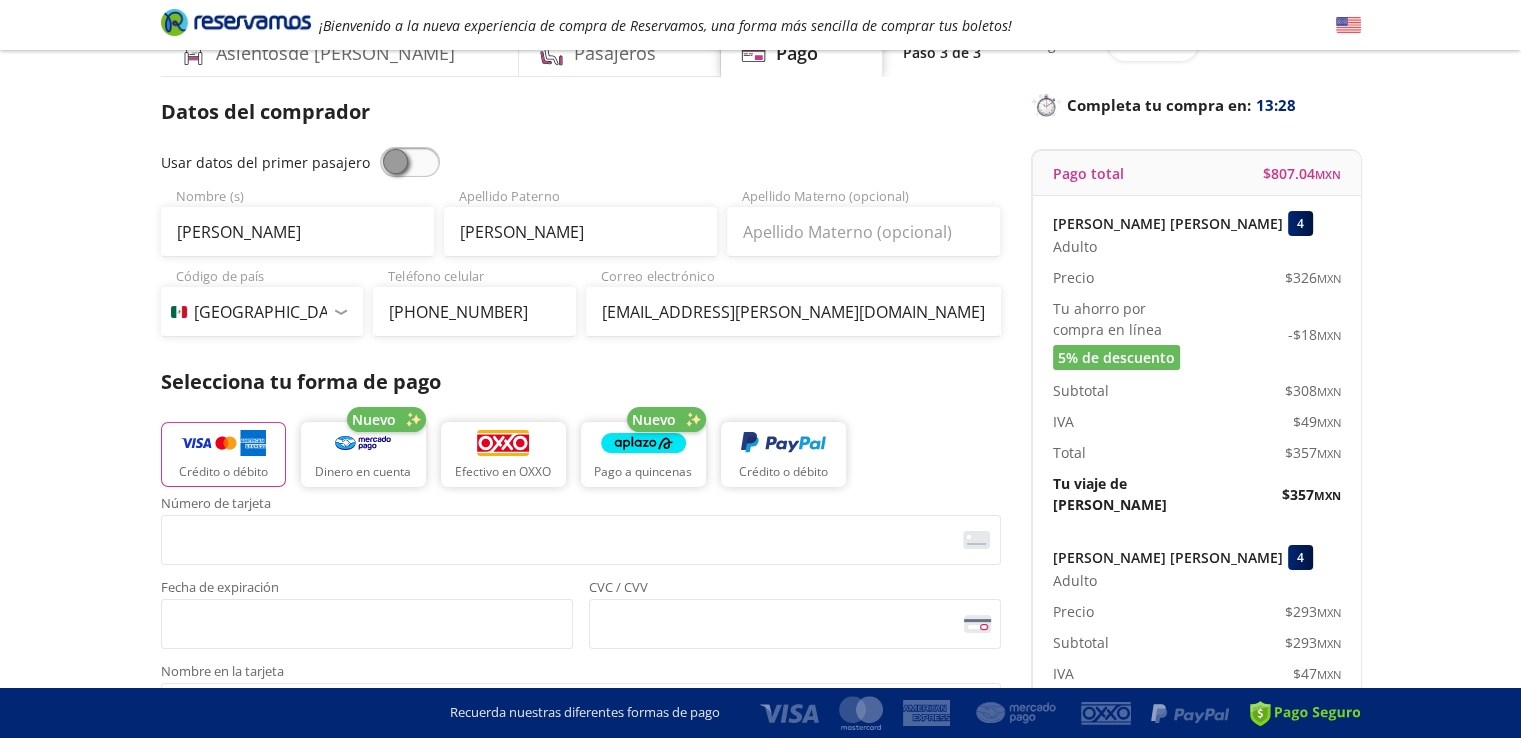 click on "Group 9 Created with Sketch. Pago Toluca  -  [PERSON_NAME] de Querétaro ¡Bienvenido a la nueva experiencia de compra de Reservamos, una forma más sencilla de comprar tus boletos! Completa tu compra en : 13:28 Toluca  -  [GEOGRAPHIC_DATA] de Querétaro 126 Tu viaje de regreso 06:00 PM [DATE] Total $ 807.04  MXN Detalles Completa tu compra en : 13:28 Asientos  de [PERSON_NAME] Pago Paso 3 de 3 Servicios adicionales ¿Tienes un código de descuento? Aplicar Datos del comprador Usar datos del primer pasajero [PERSON_NAME] Nombre (s) [PERSON_NAME] Apellido [PERSON_NAME] Apellido Materno (opcional) Código de país [GEOGRAPHIC_DATA] +1 [GEOGRAPHIC_DATA] +52 [GEOGRAPHIC_DATA] +57 [GEOGRAPHIC_DATA] +55 [GEOGRAPHIC_DATA] +93 [GEOGRAPHIC_DATA] +355 [GEOGRAPHIC_DATA] +49 [GEOGRAPHIC_DATA] +376 [GEOGRAPHIC_DATA] +244 [GEOGRAPHIC_DATA] +1 [GEOGRAPHIC_DATA] +1 [GEOGRAPHIC_DATA] +966 [GEOGRAPHIC_DATA] +213 [GEOGRAPHIC_DATA] +54 [GEOGRAPHIC_DATA] +374 [GEOGRAPHIC_DATA] +297 [GEOGRAPHIC_DATA] +61 [GEOGRAPHIC_DATA] +43 [GEOGRAPHIC_DATA] +994 [GEOGRAPHIC_DATA] +1 [GEOGRAPHIC_DATA] +880 [GEOGRAPHIC_DATA] +1 [GEOGRAPHIC_DATA] +973 [GEOGRAPHIC_DATA] +32 [GEOGRAPHIC_DATA] +501 [GEOGRAPHIC_DATA] +229 Bermudas +1 [GEOGRAPHIC_DATA] +375 [GEOGRAPHIC_DATA] +95 [GEOGRAPHIC_DATA] +591 Botsuana +267 [GEOGRAPHIC_DATA] +235" at bounding box center (760, 708) 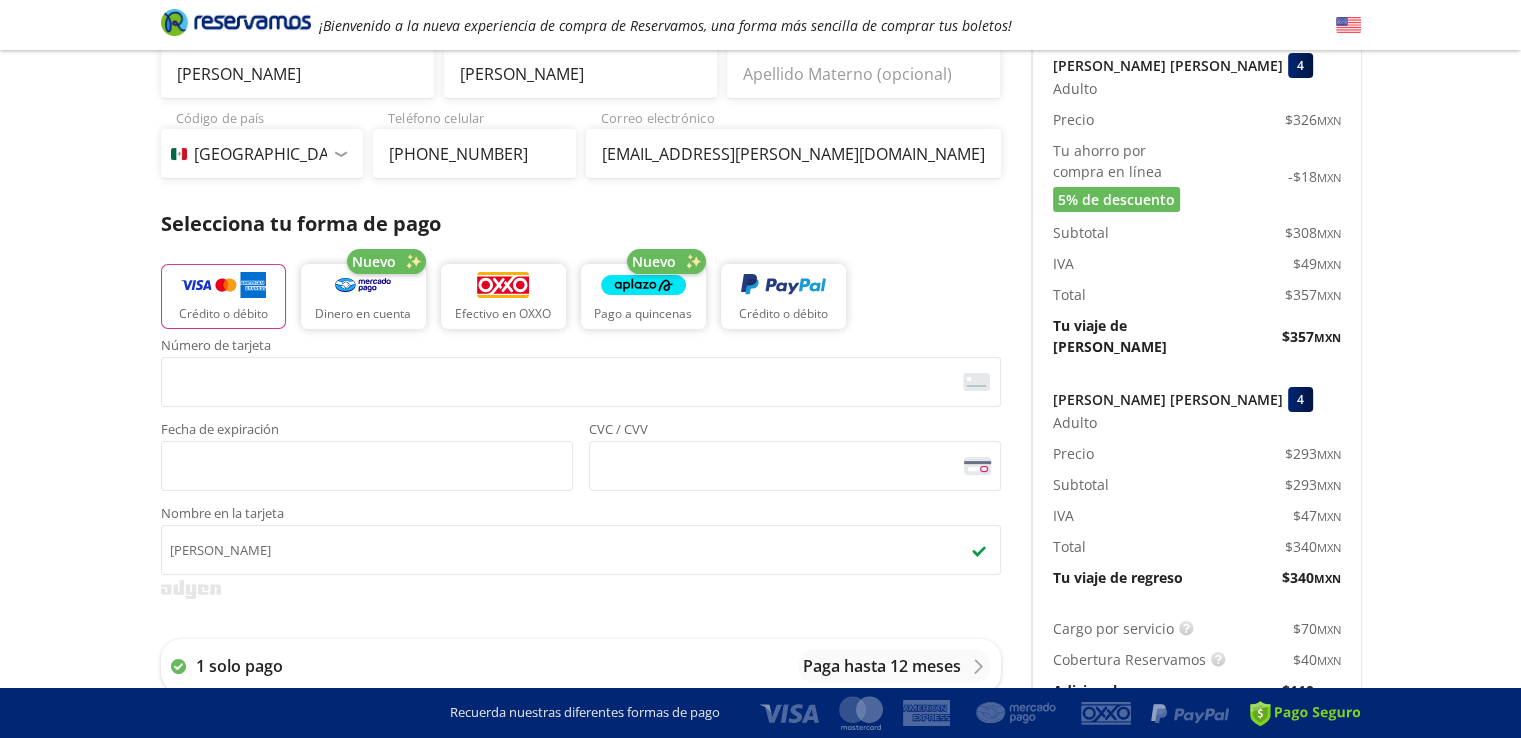 scroll, scrollTop: 400, scrollLeft: 0, axis: vertical 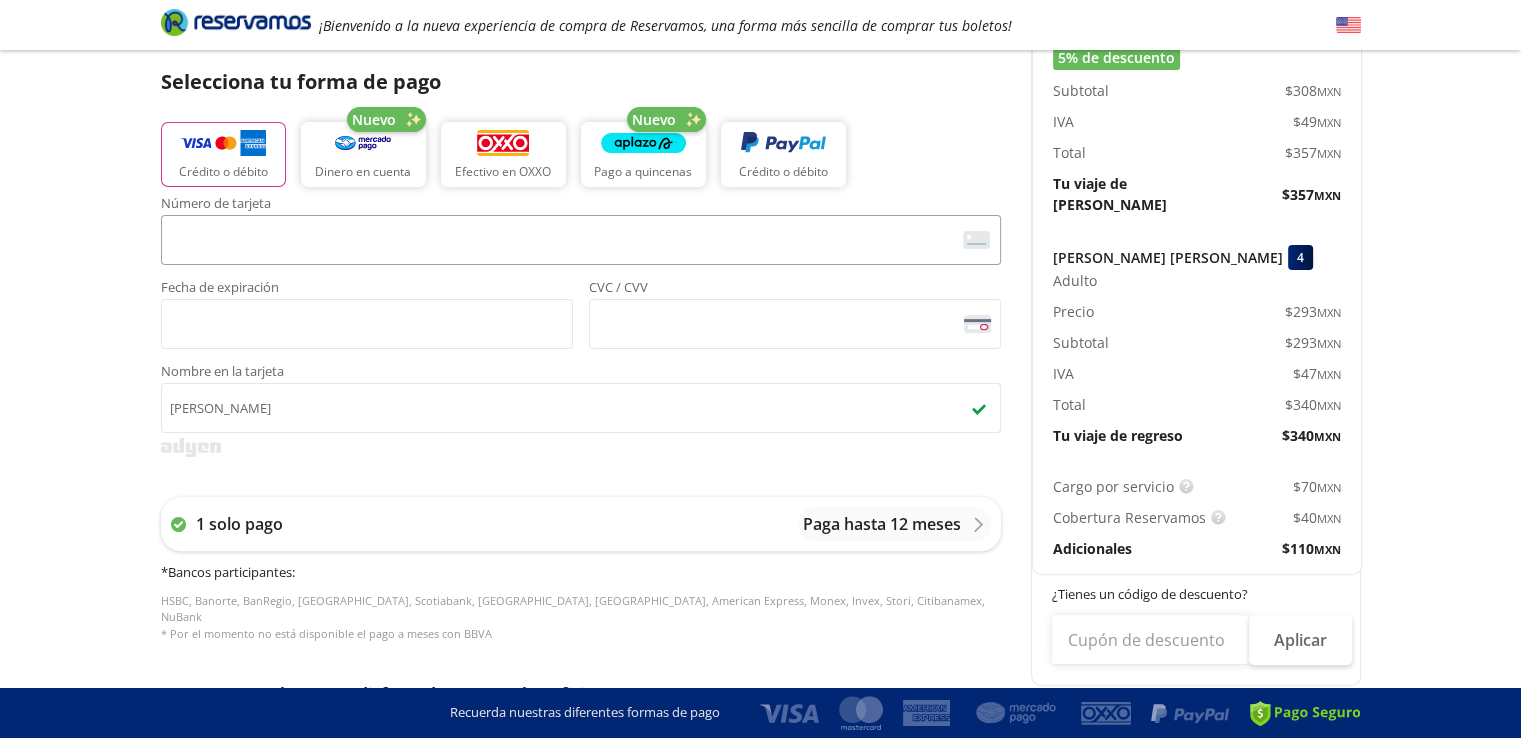 type on "[PERSON_NAME] [PERSON_NAME]" 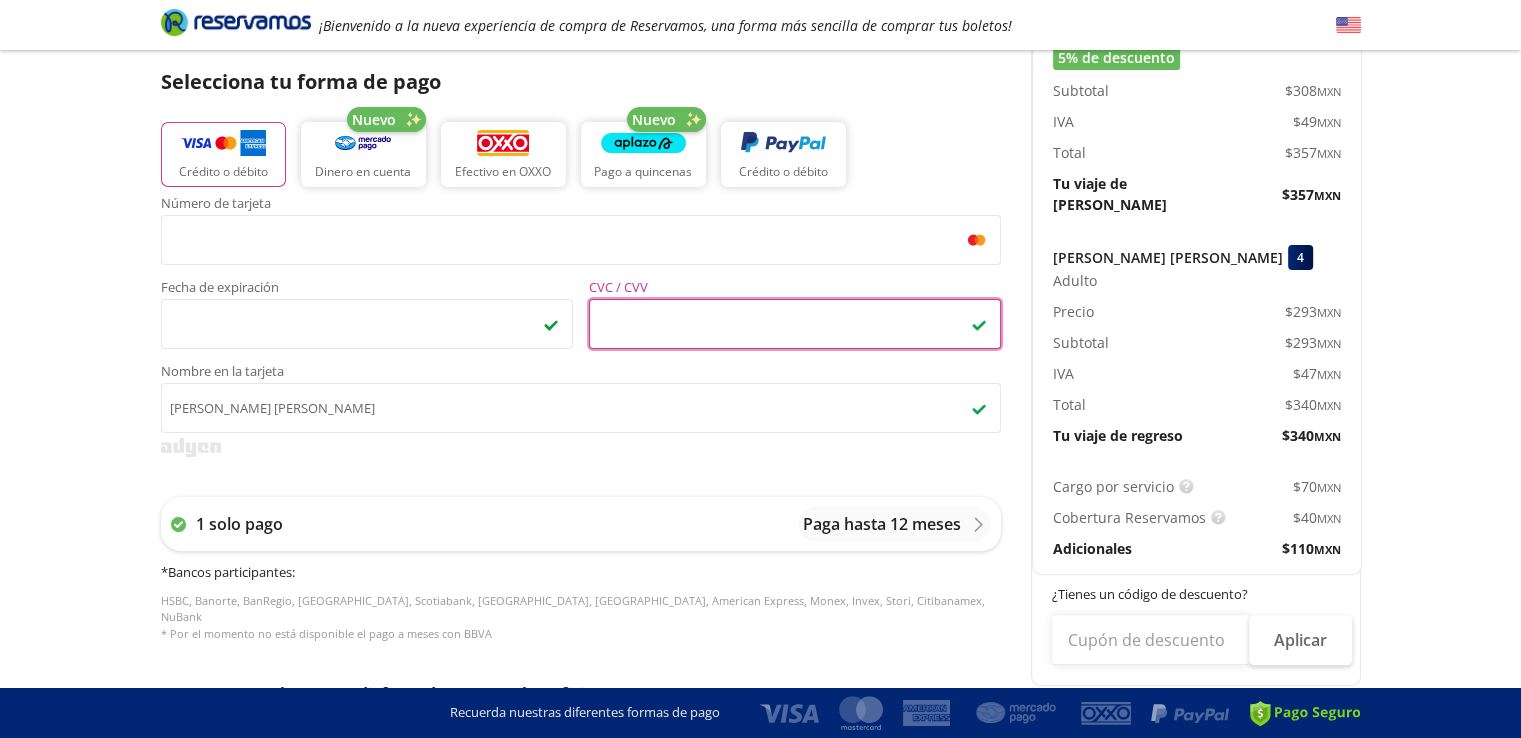 click on "Group 9 Created with Sketch. Pago Toluca  -  [PERSON_NAME] de Querétaro ¡Bienvenido a la nueva experiencia de compra de Reservamos, una forma más sencilla de comprar tus boletos! Completa tu compra en : 13:18 Toluca  -  [GEOGRAPHIC_DATA] de Querétaro 126 Tu viaje de [PERSON_NAME] 08:30 AM [DATE] Total $ 807.04  MXN Detalles Completa tu compra en : 13:18 Asientos  de [PERSON_NAME] Pago Paso 3 de 3 Servicios adicionales ¿Tienes un código de descuento? Aplicar Datos del comprador Usar datos del primer pasajero [PERSON_NAME] Nombre (s) [PERSON_NAME] Apellido [PERSON_NAME] Apellido Materno (opcional) Código de país [GEOGRAPHIC_DATA] +1 [GEOGRAPHIC_DATA] +52 [GEOGRAPHIC_DATA] +57 [GEOGRAPHIC_DATA] +55 [GEOGRAPHIC_DATA] +93 [GEOGRAPHIC_DATA] +355 [GEOGRAPHIC_DATA] +49 [GEOGRAPHIC_DATA] +376 [GEOGRAPHIC_DATA] +244 [GEOGRAPHIC_DATA] +1 [GEOGRAPHIC_DATA] +1 [GEOGRAPHIC_DATA] +966 [GEOGRAPHIC_DATA] +213 [GEOGRAPHIC_DATA] +54 [GEOGRAPHIC_DATA] +374 [GEOGRAPHIC_DATA] +297 [GEOGRAPHIC_DATA] +61 [GEOGRAPHIC_DATA] +43 [GEOGRAPHIC_DATA] +994 [GEOGRAPHIC_DATA] +1 [GEOGRAPHIC_DATA] +880 [GEOGRAPHIC_DATA] +1 [GEOGRAPHIC_DATA] +973 [GEOGRAPHIC_DATA] +32 [GEOGRAPHIC_DATA] +501 [GEOGRAPHIC_DATA] +229 [GEOGRAPHIC_DATA] +1 [GEOGRAPHIC_DATA] +375 [GEOGRAPHIC_DATA] +95 [GEOGRAPHIC_DATA] +591 [GEOGRAPHIC_DATA] +387 :" at bounding box center (760, 408) 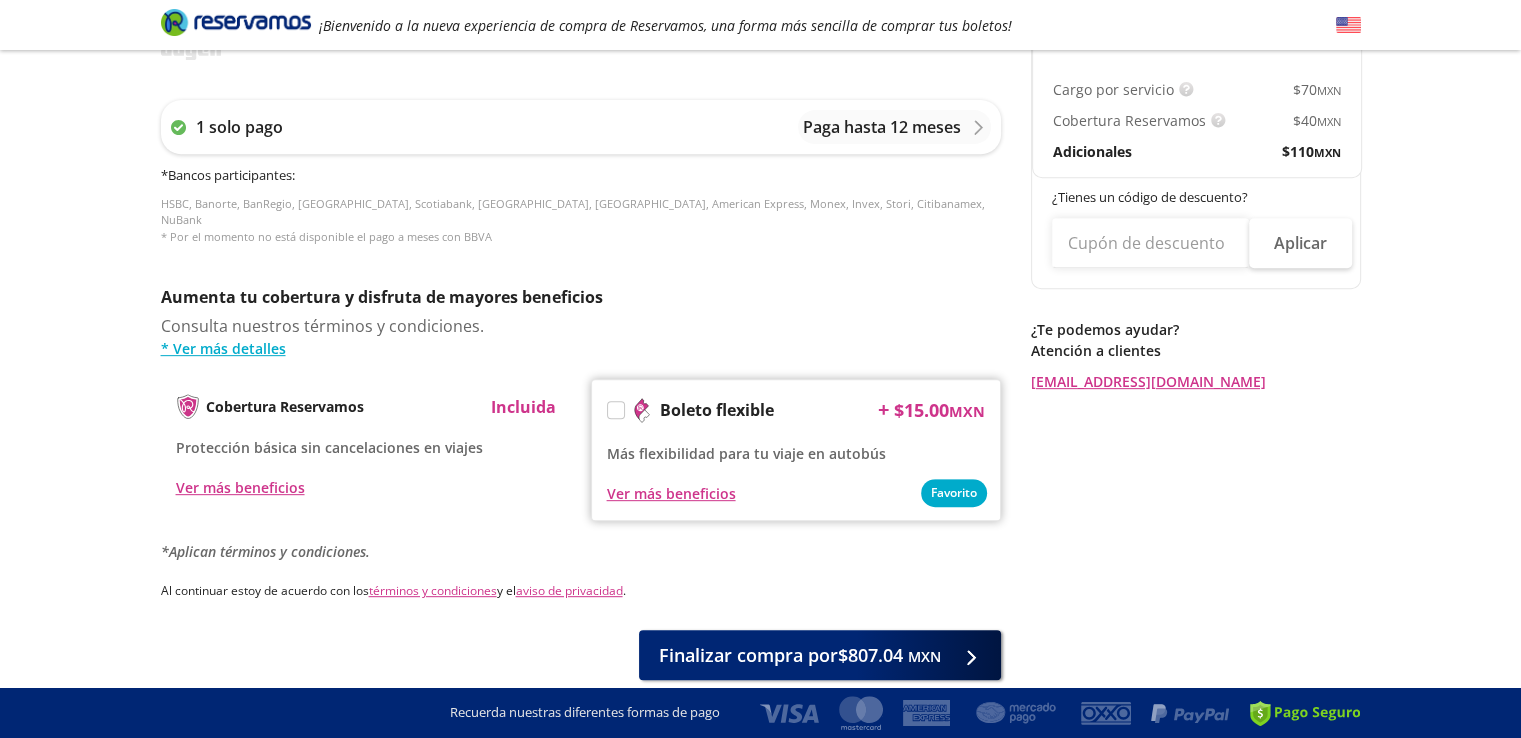 scroll, scrollTop: 863, scrollLeft: 0, axis: vertical 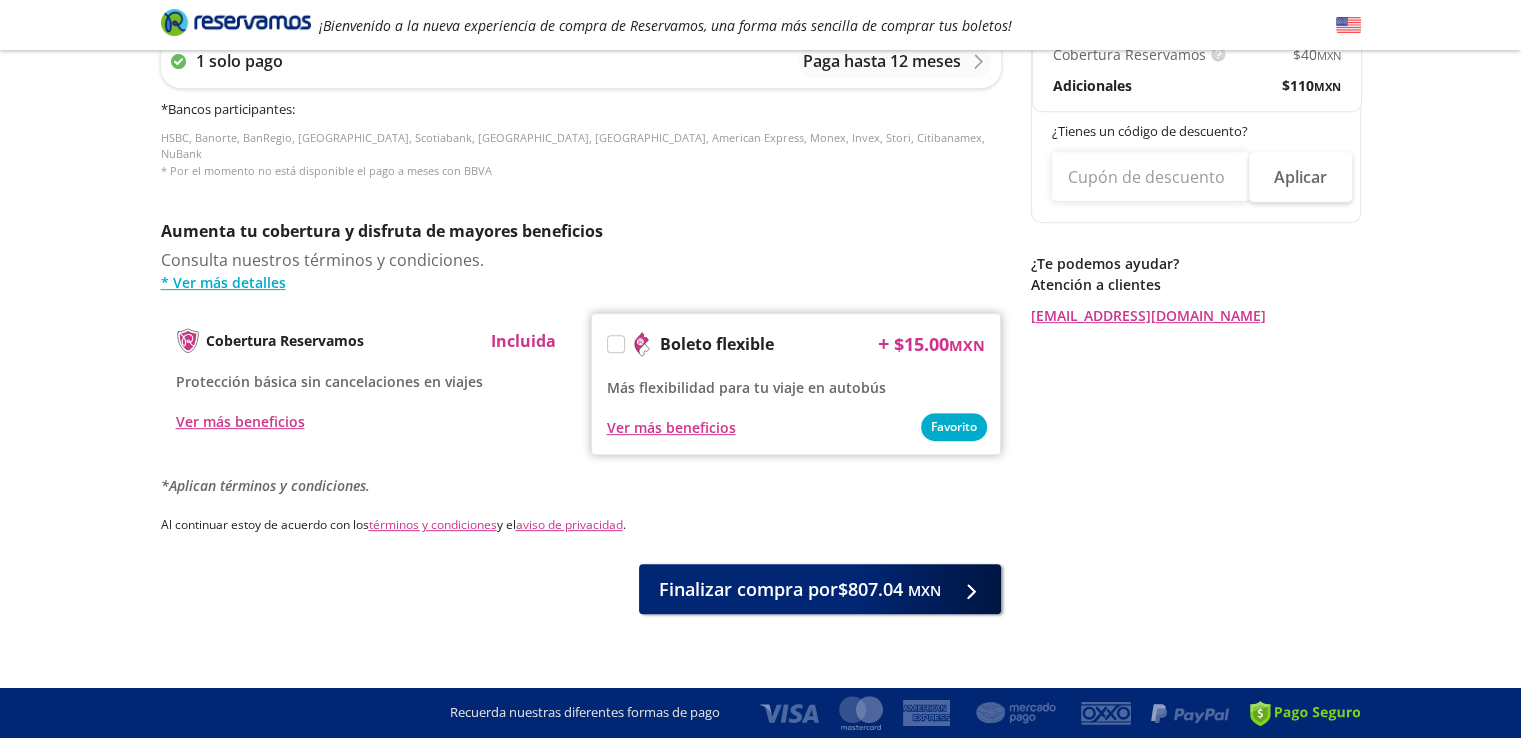 click at bounding box center [616, 344] 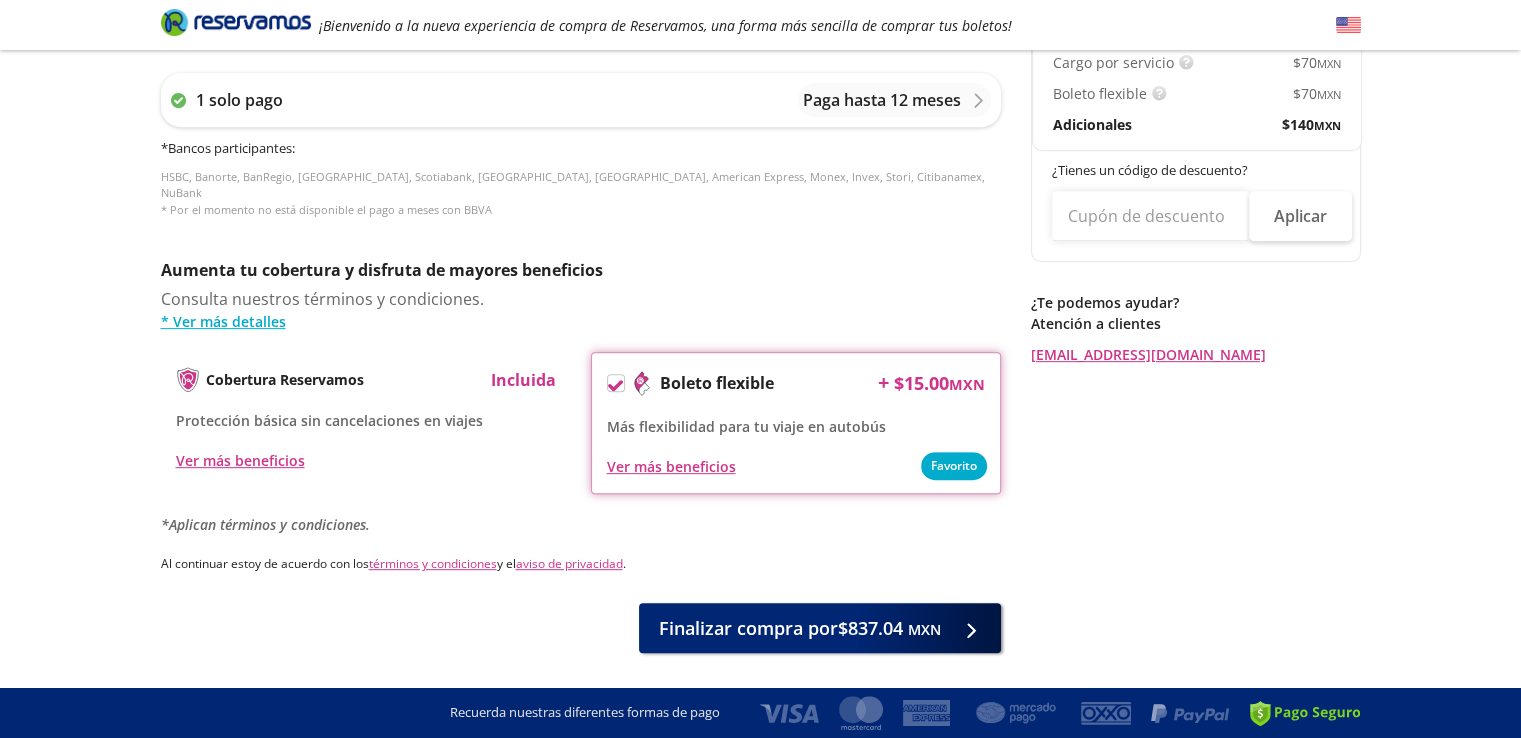 scroll, scrollTop: 863, scrollLeft: 0, axis: vertical 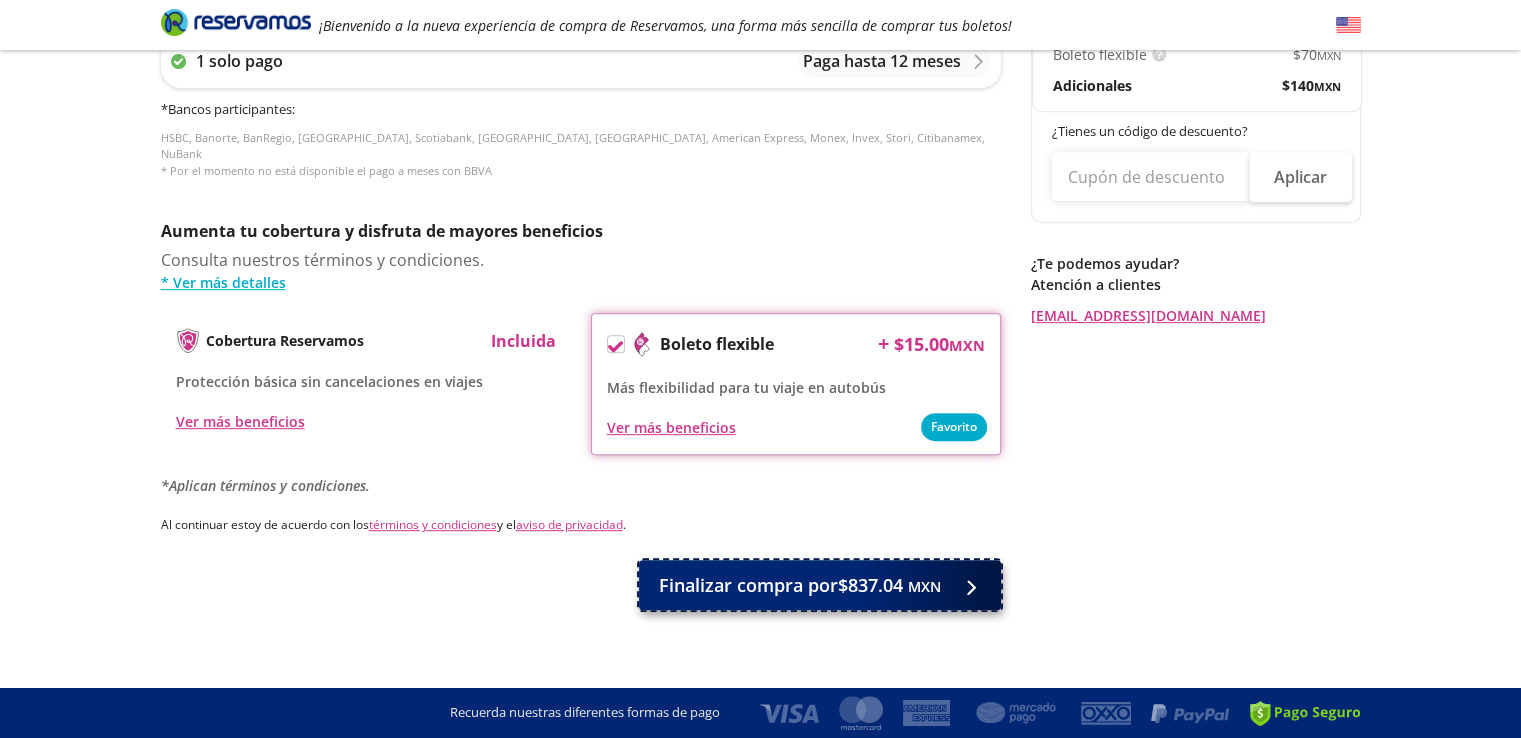 click on "Finalizar compra por  $837.04   MXN" at bounding box center (800, 585) 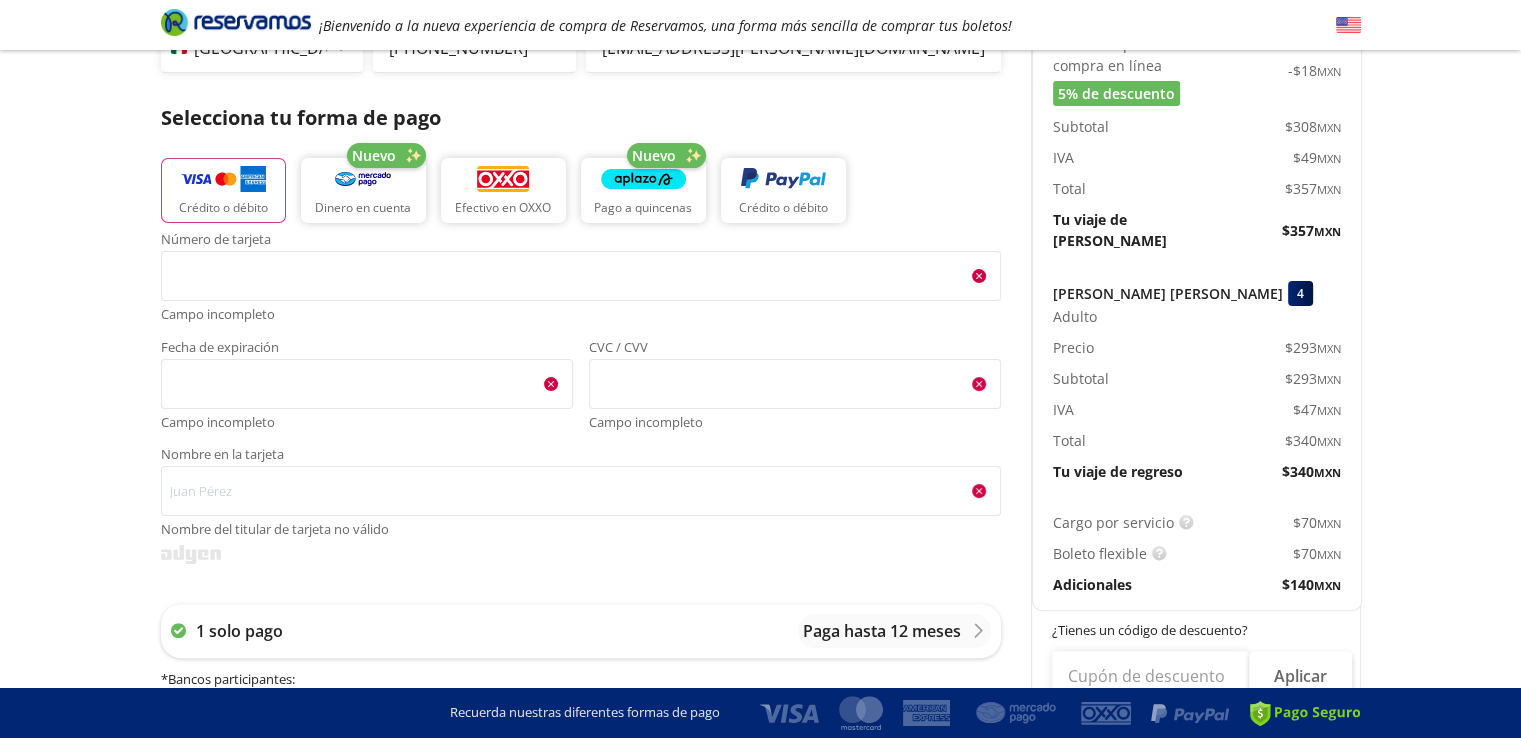 scroll, scrollTop: 399, scrollLeft: 0, axis: vertical 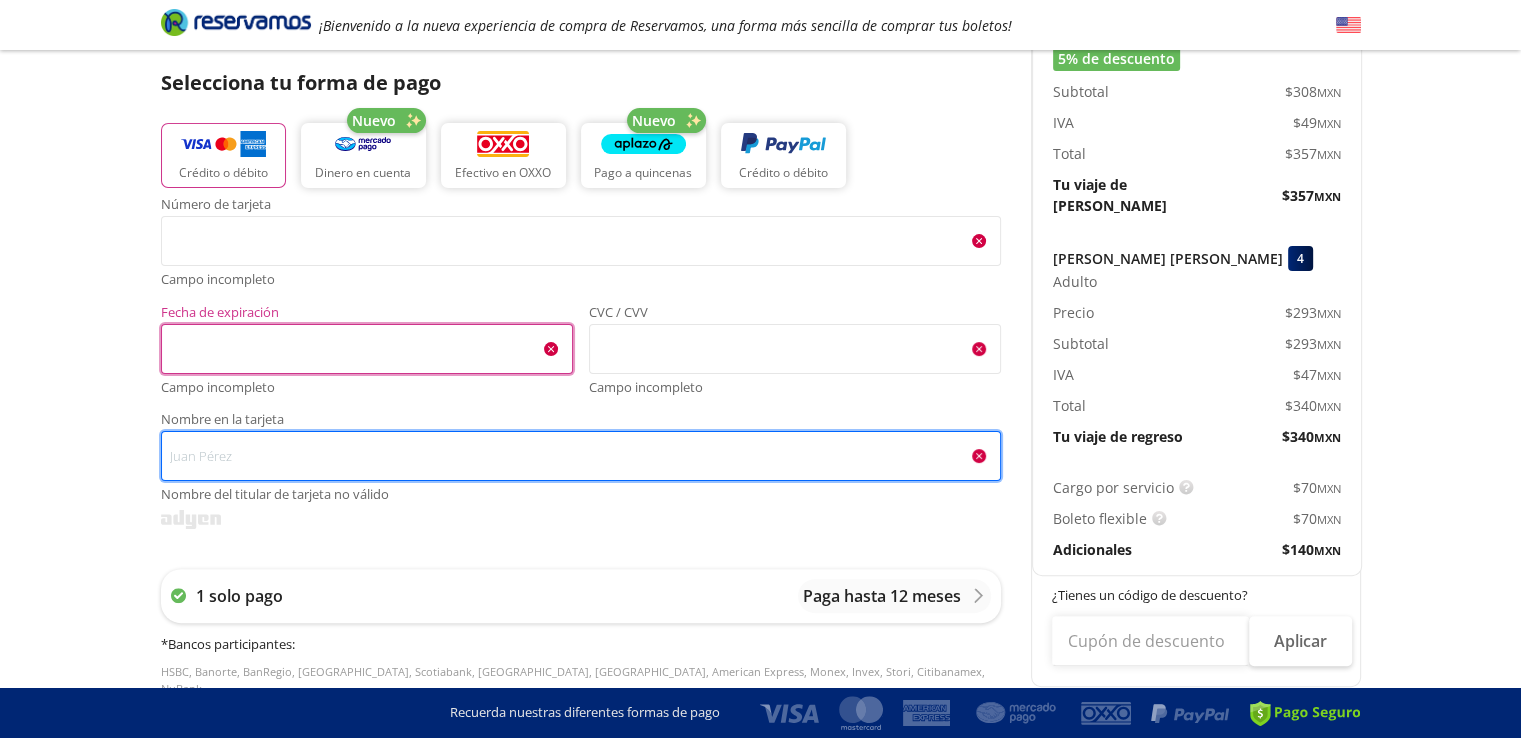 type on "[PERSON_NAME] [PERSON_NAME]" 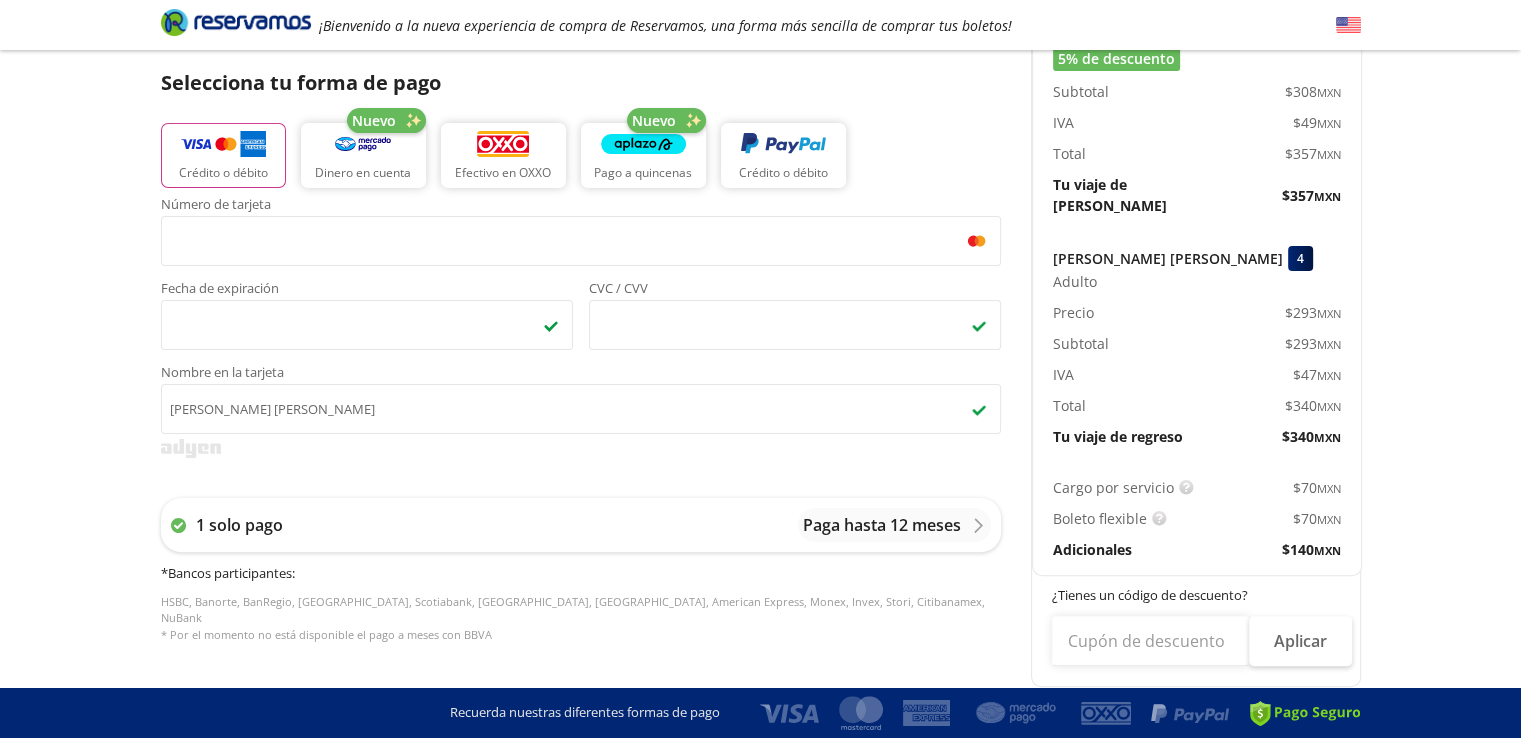 click on "Group 9 Created with Sketch. Pago Toluca  -  [PERSON_NAME] de Querétaro ¡Bienvenido a la nueva experiencia de compra de Reservamos, una forma más sencilla de comprar tus boletos! Completa tu compra en : 11:27 Toluca  -  [GEOGRAPHIC_DATA] de Querétaro User 1 Viaje redondo Total $ 837.04  MXN Detalles Completa tu compra en : 11:27 Asientos  de [PERSON_NAME] Pago Paso 3 de 3 Servicios adicionales ¿Tienes un código de descuento? Aplicar Datos del comprador Usar datos del primer pasajero [PERSON_NAME] Nombre (s) [PERSON_NAME] Apellido [PERSON_NAME] Apellido Materno (opcional) Código de país [GEOGRAPHIC_DATA] +1 [GEOGRAPHIC_DATA] +52 [GEOGRAPHIC_DATA] +57 [GEOGRAPHIC_DATA] +55 [GEOGRAPHIC_DATA] +93 [GEOGRAPHIC_DATA] +355 [GEOGRAPHIC_DATA] +49 [GEOGRAPHIC_DATA] +376 [GEOGRAPHIC_DATA] +244 [GEOGRAPHIC_DATA] +1 [GEOGRAPHIC_DATA] +1 [GEOGRAPHIC_DATA] +966 [GEOGRAPHIC_DATA] +213 [GEOGRAPHIC_DATA] +54 [GEOGRAPHIC_DATA] +374 [GEOGRAPHIC_DATA] +297 [GEOGRAPHIC_DATA] +61 [GEOGRAPHIC_DATA] +43 [GEOGRAPHIC_DATA] +994 [GEOGRAPHIC_DATA] +1 [GEOGRAPHIC_DATA] +880 [GEOGRAPHIC_DATA] +1 [GEOGRAPHIC_DATA] +973 [GEOGRAPHIC_DATA] +32 [GEOGRAPHIC_DATA] +501 [GEOGRAPHIC_DATA] +229 [GEOGRAPHIC_DATA] +1 [GEOGRAPHIC_DATA] +375 [GEOGRAPHIC_DATA] +95 [GEOGRAPHIC_DATA] +591 [GEOGRAPHIC_DATA] +387 Botsuana +267 *  :" at bounding box center (760, 442) 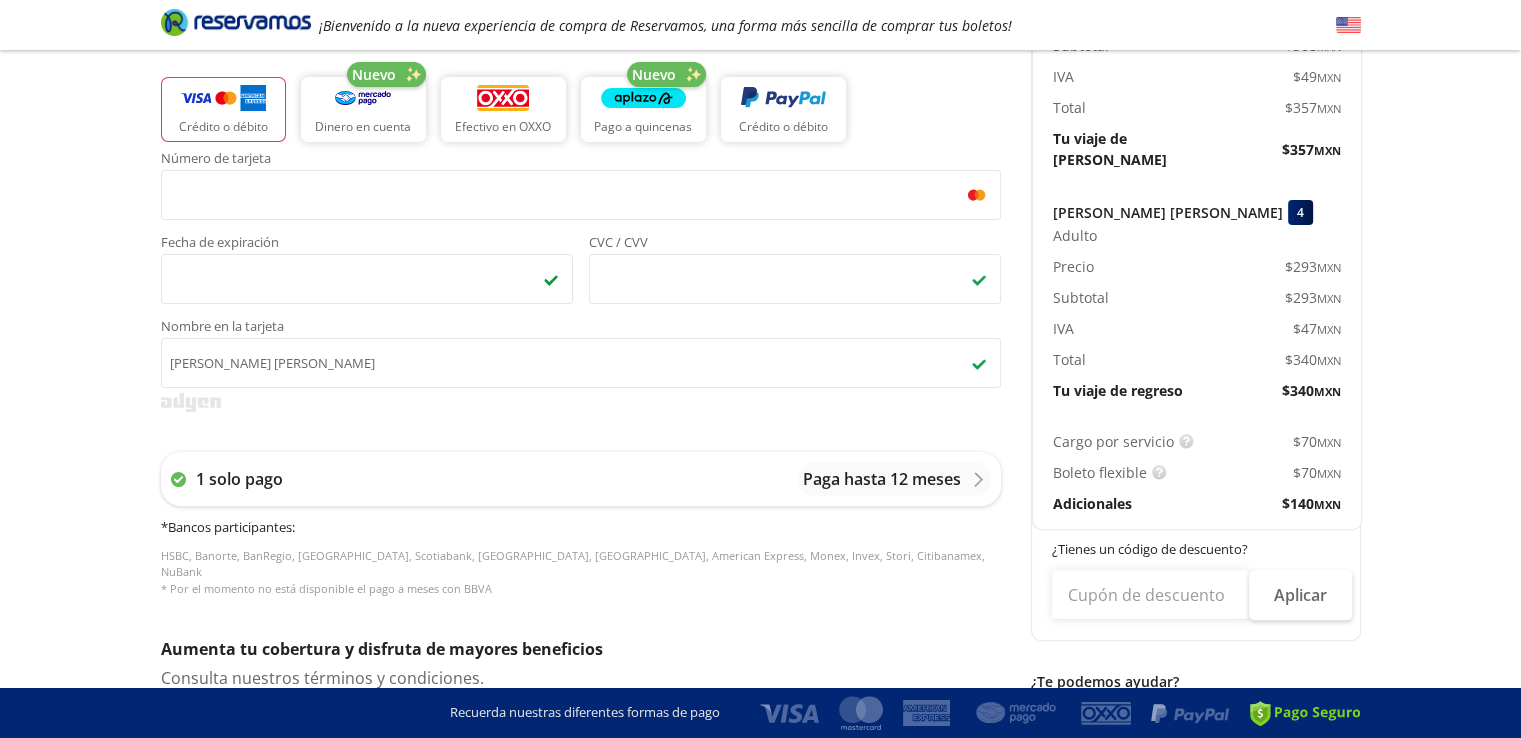 scroll, scrollTop: 928, scrollLeft: 0, axis: vertical 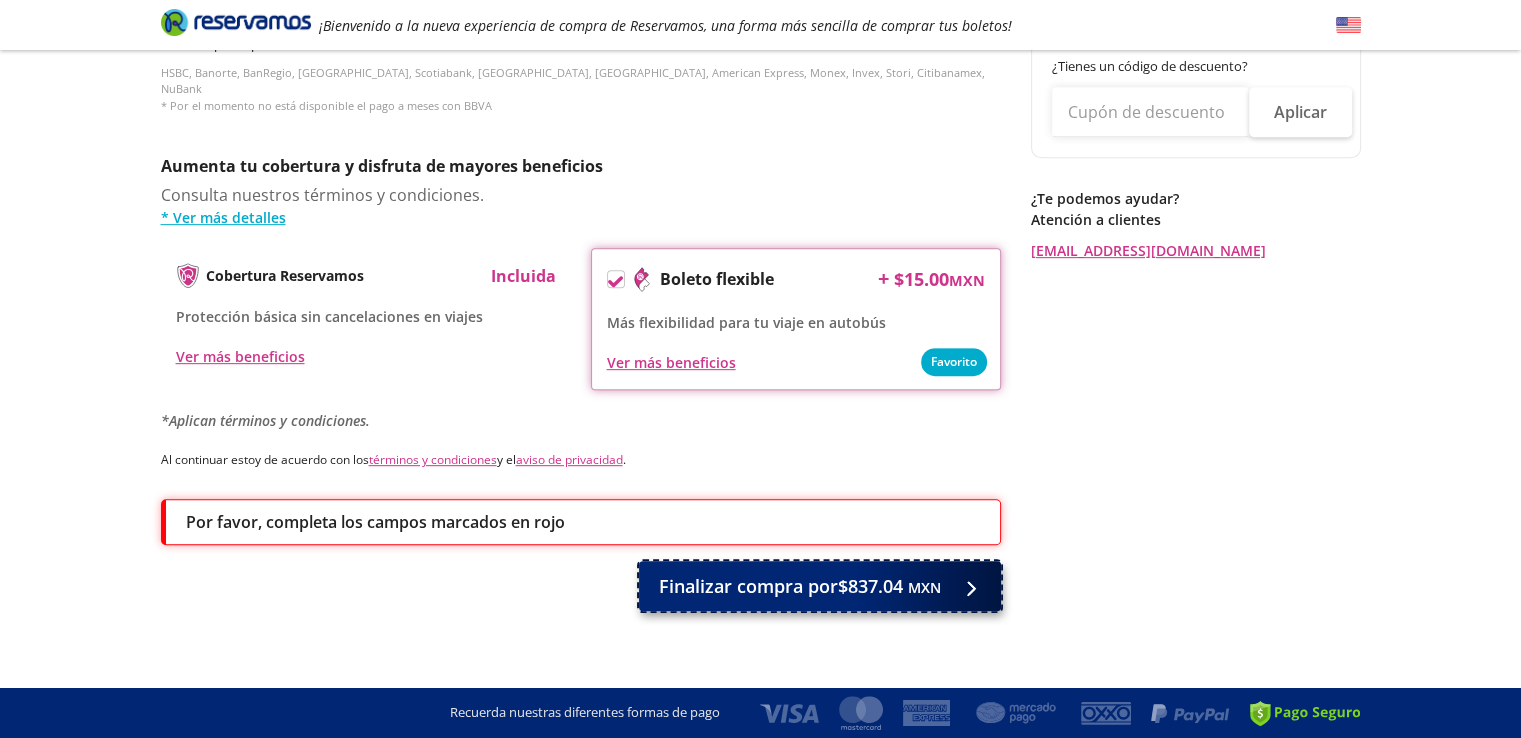 click on "Finalizar compra por  $837.04   MXN" at bounding box center (820, 586) 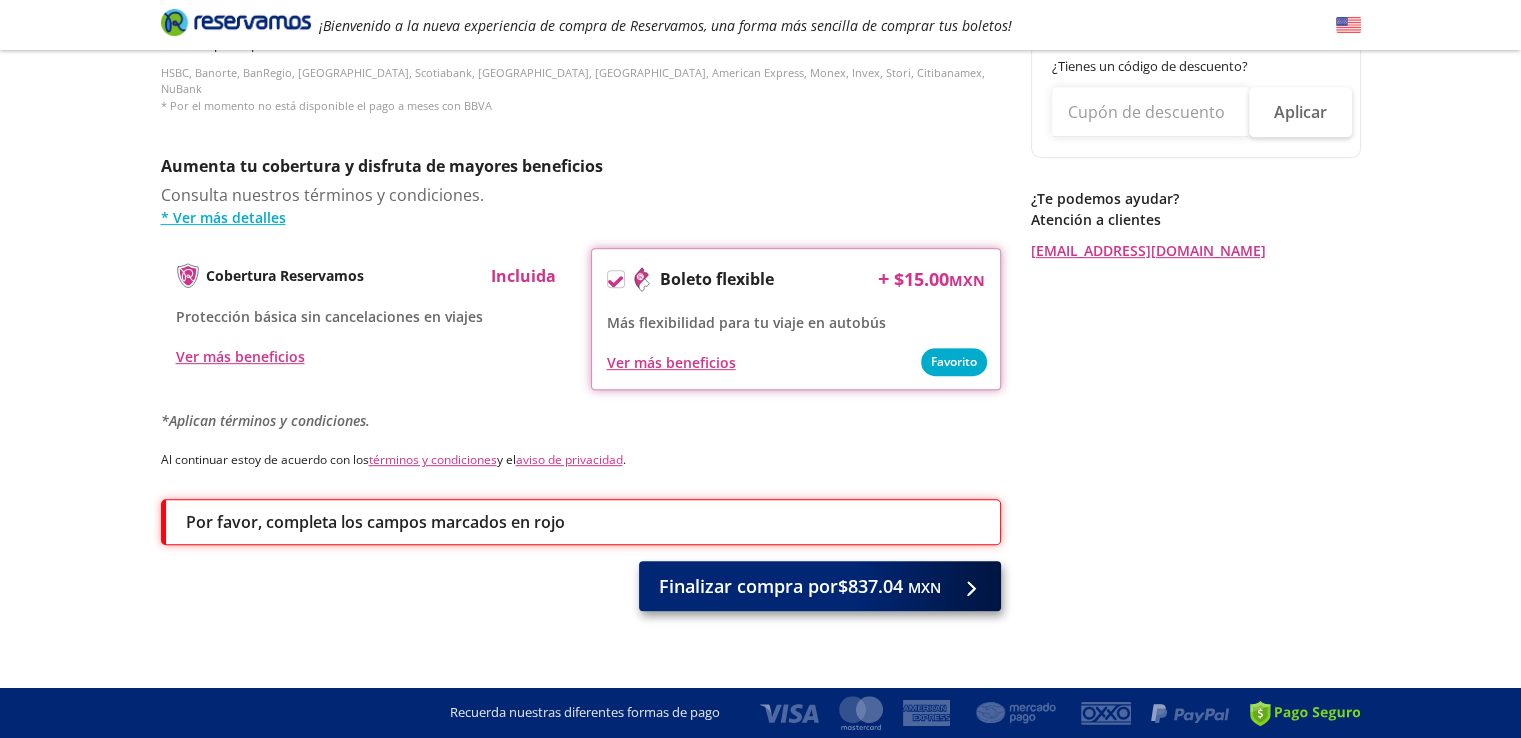 scroll, scrollTop: 0, scrollLeft: 0, axis: both 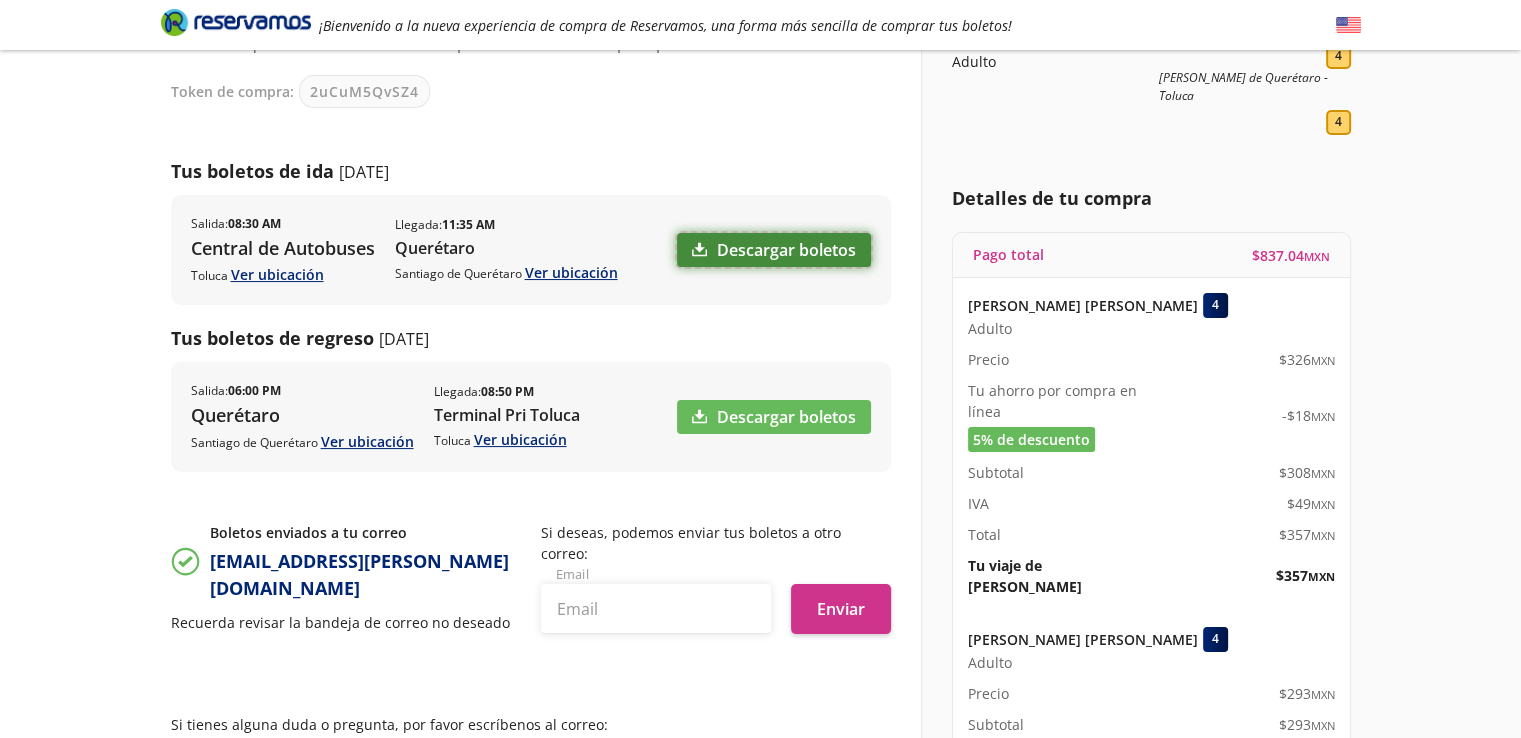 click on "Descargar boletos" at bounding box center (774, 250) 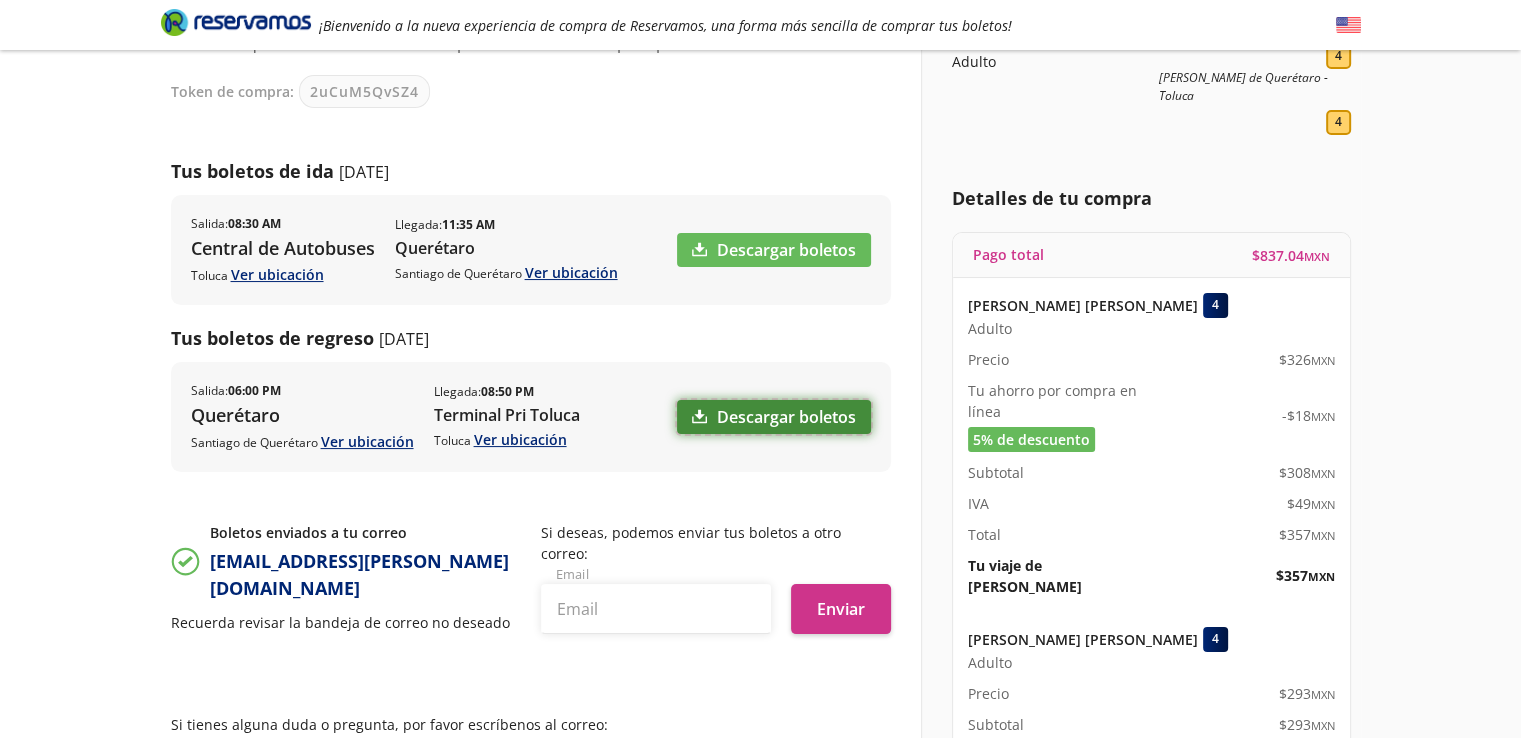 click on "Descargar boletos" at bounding box center [774, 417] 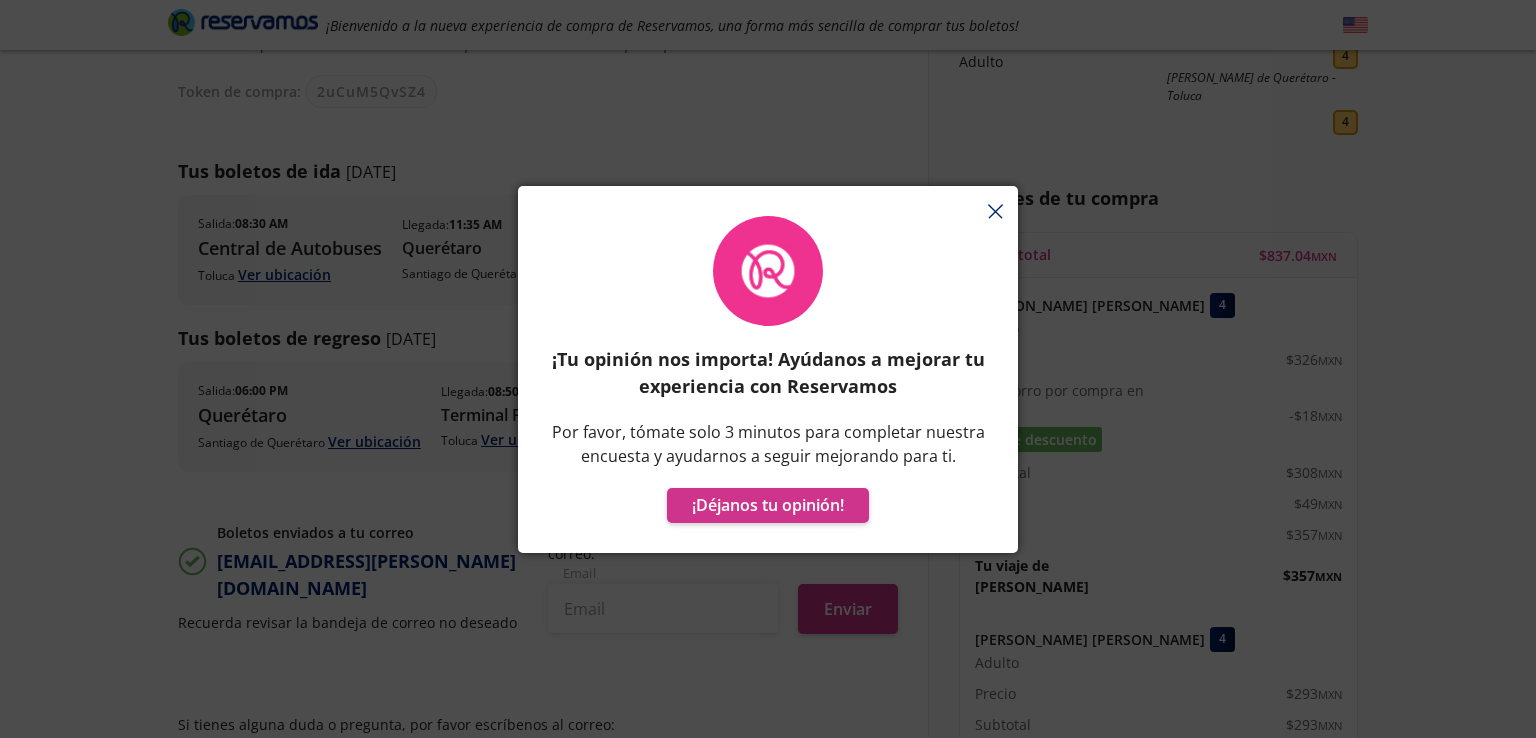 click on "¡Tu opinión nos importa! Ayúdanos a mejorar tu experiencia con Reservamos Por favor, tómate solo 3 minutos para completar nuestra encuesta y ayudarnos a seguir mejorando para ti. ¡Déjanos tu opinión!" at bounding box center [768, 379] 